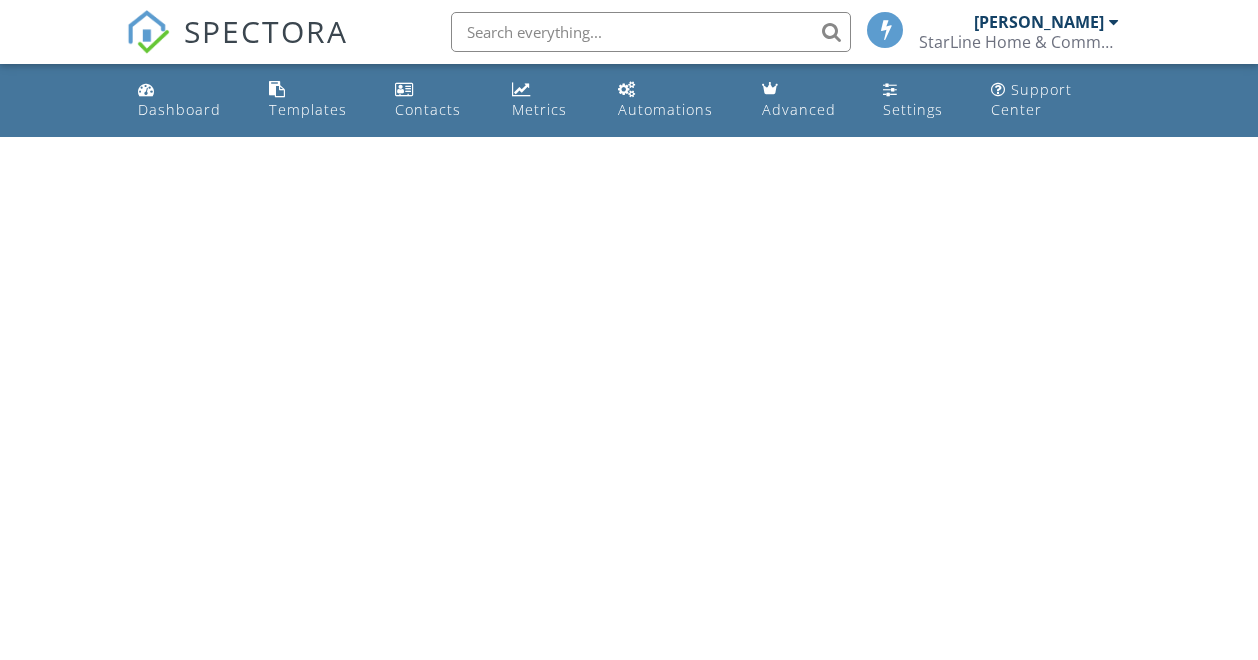 scroll, scrollTop: 0, scrollLeft: 0, axis: both 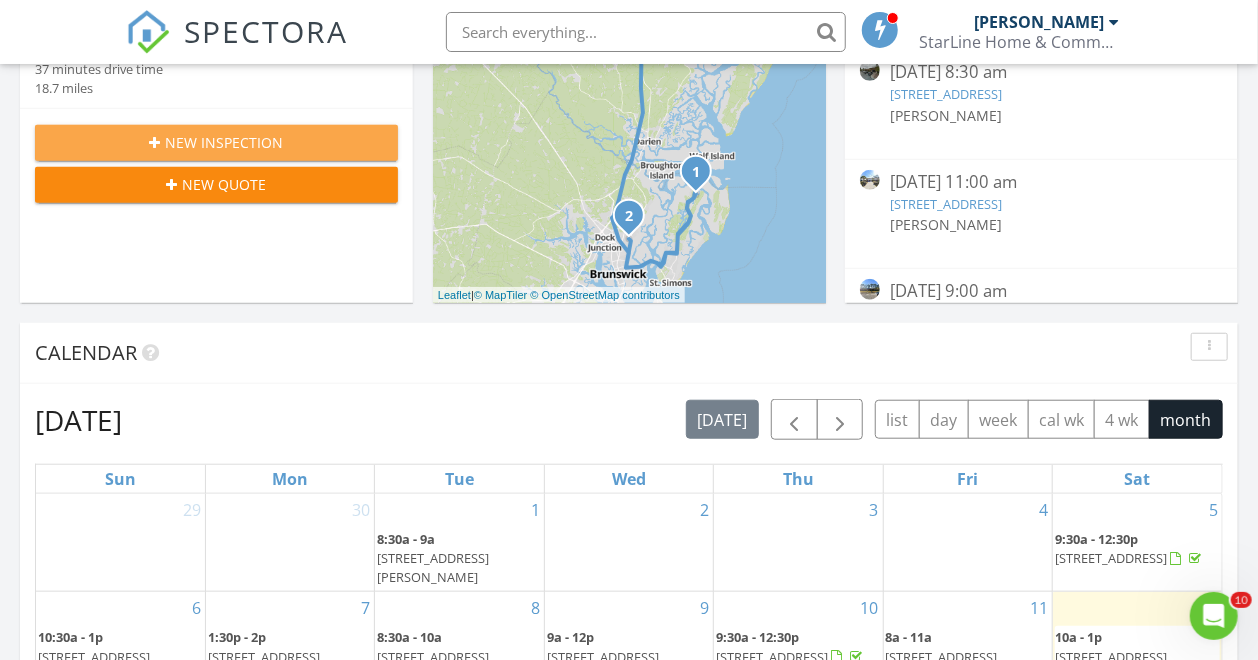 click on "New Inspection" at bounding box center [225, 142] 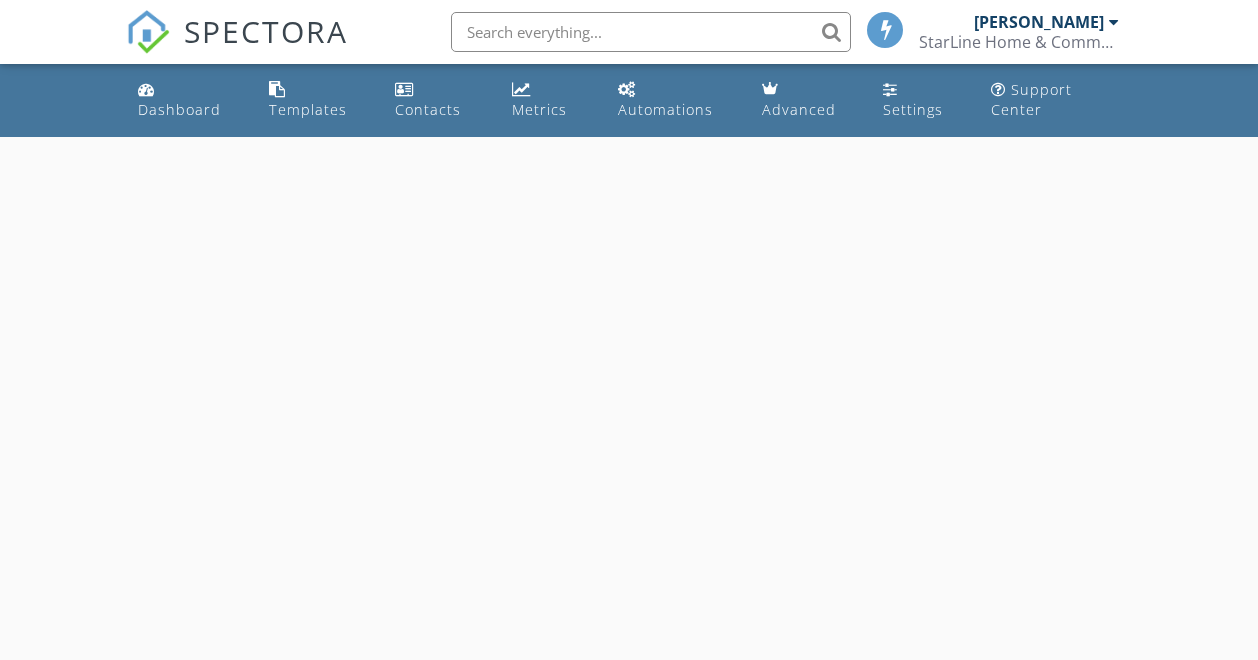 scroll, scrollTop: 0, scrollLeft: 0, axis: both 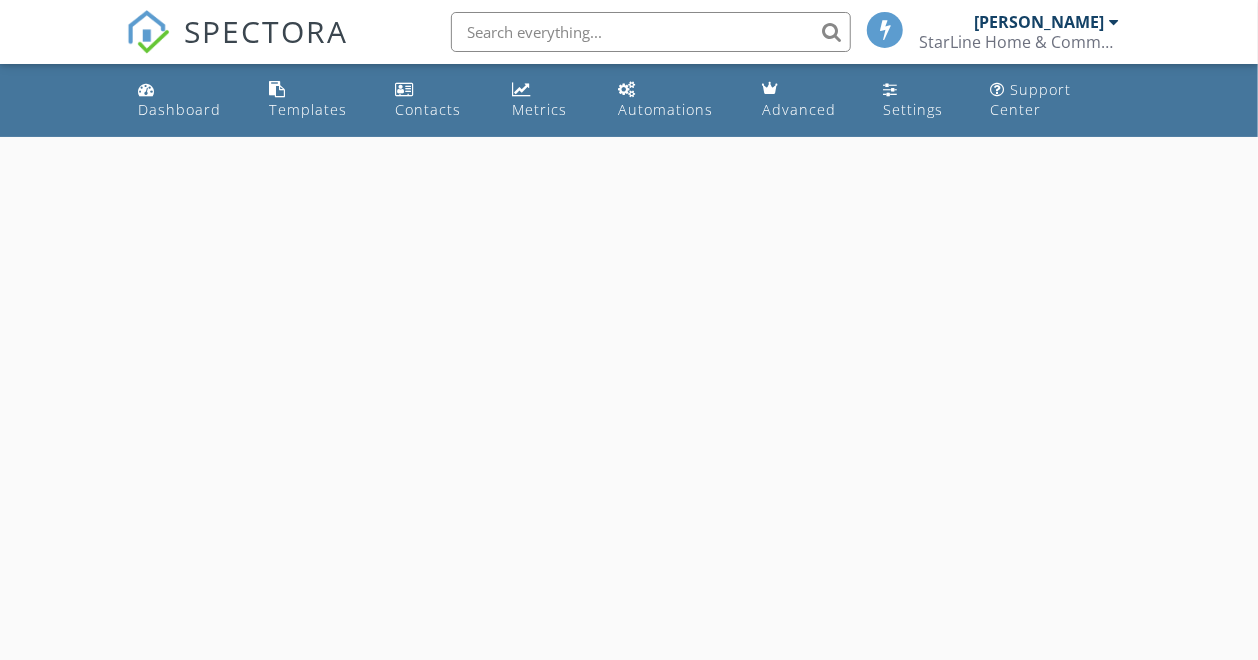 select on "6" 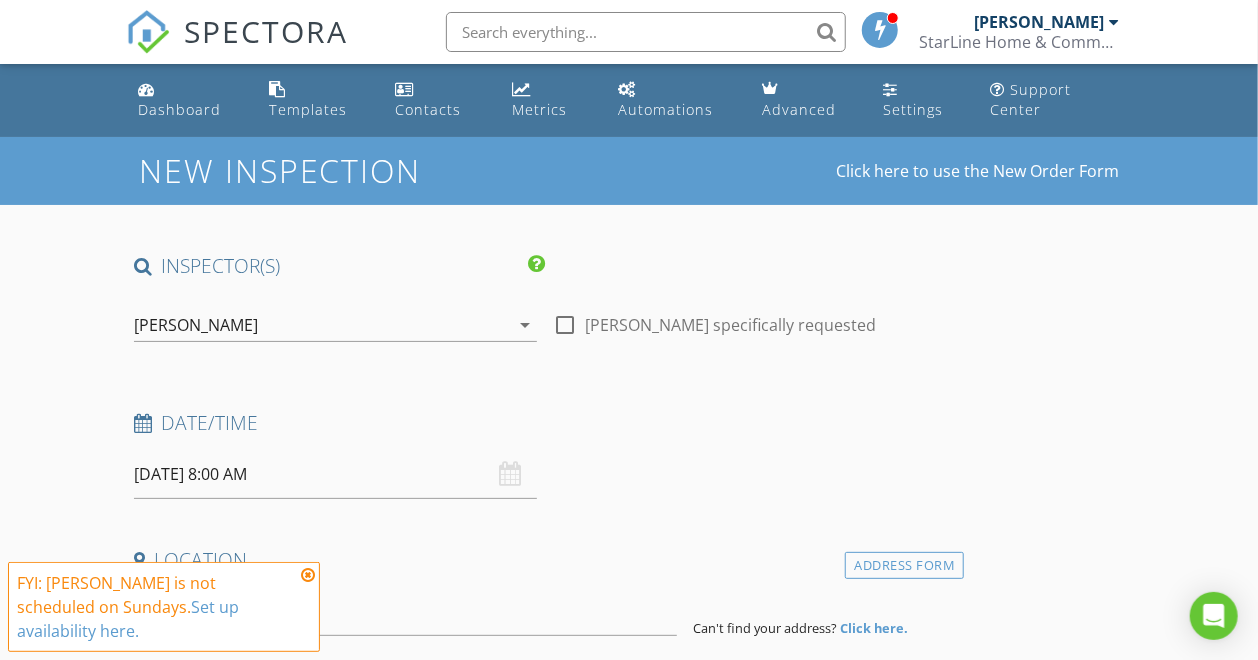 click on "07/13/2025 8:00 AM" at bounding box center [335, 474] 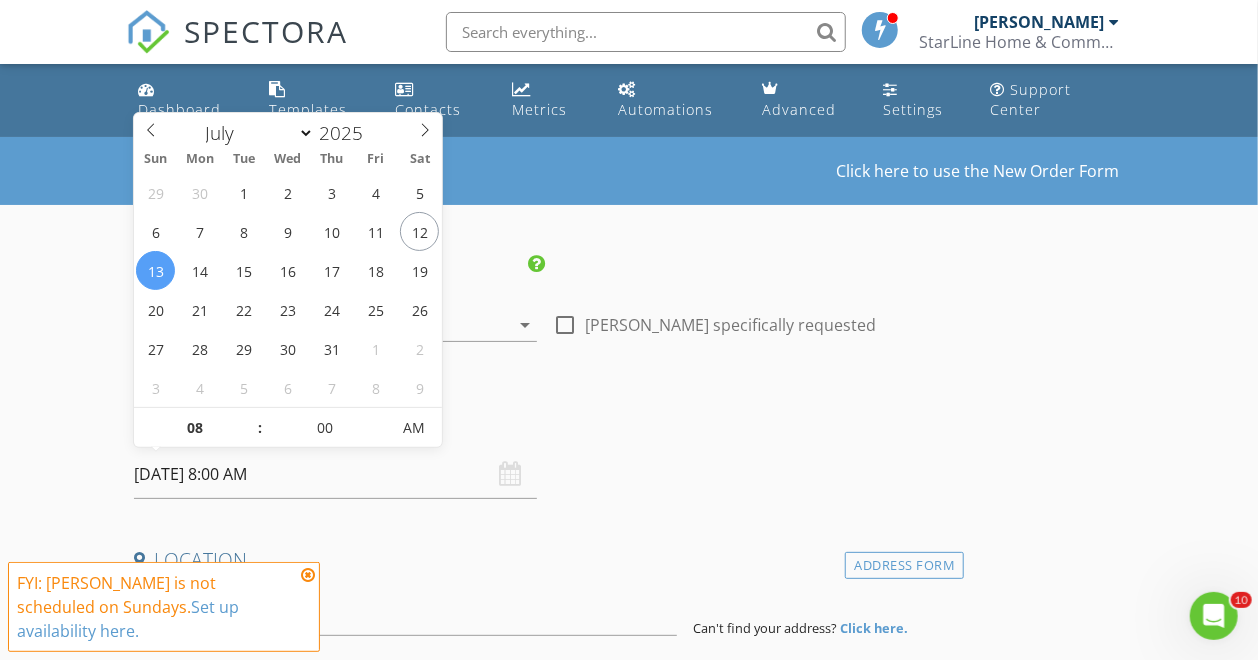 scroll, scrollTop: 0, scrollLeft: 0, axis: both 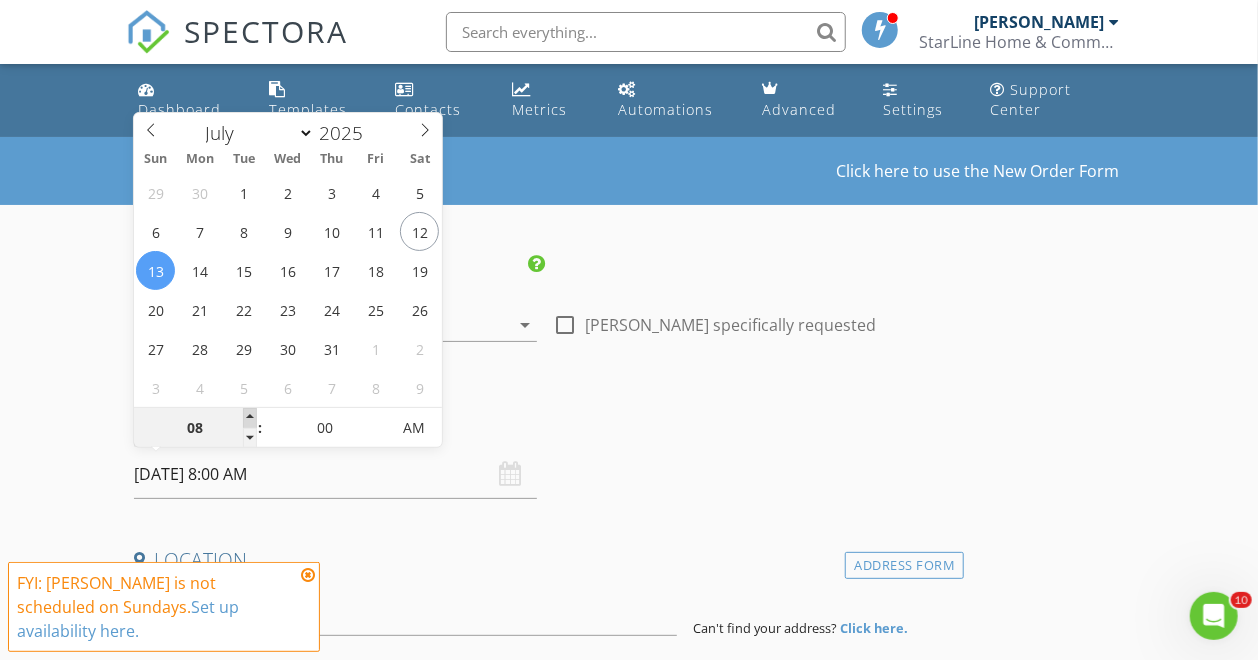 type on "09" 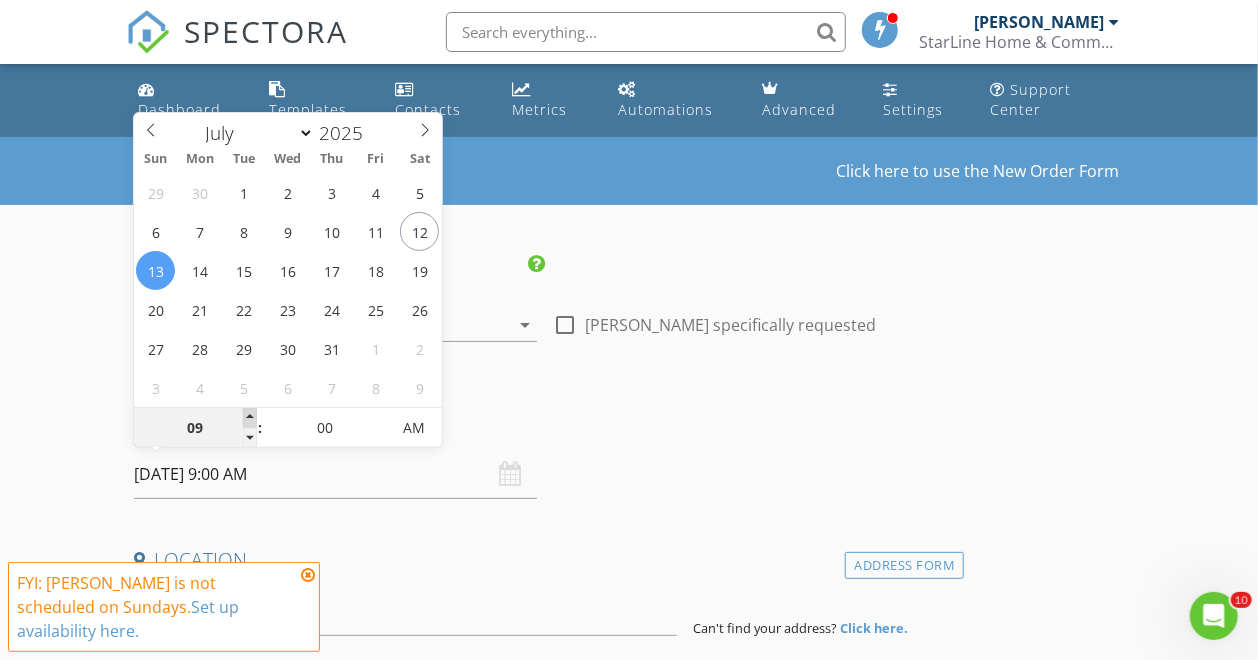 click at bounding box center (250, 418) 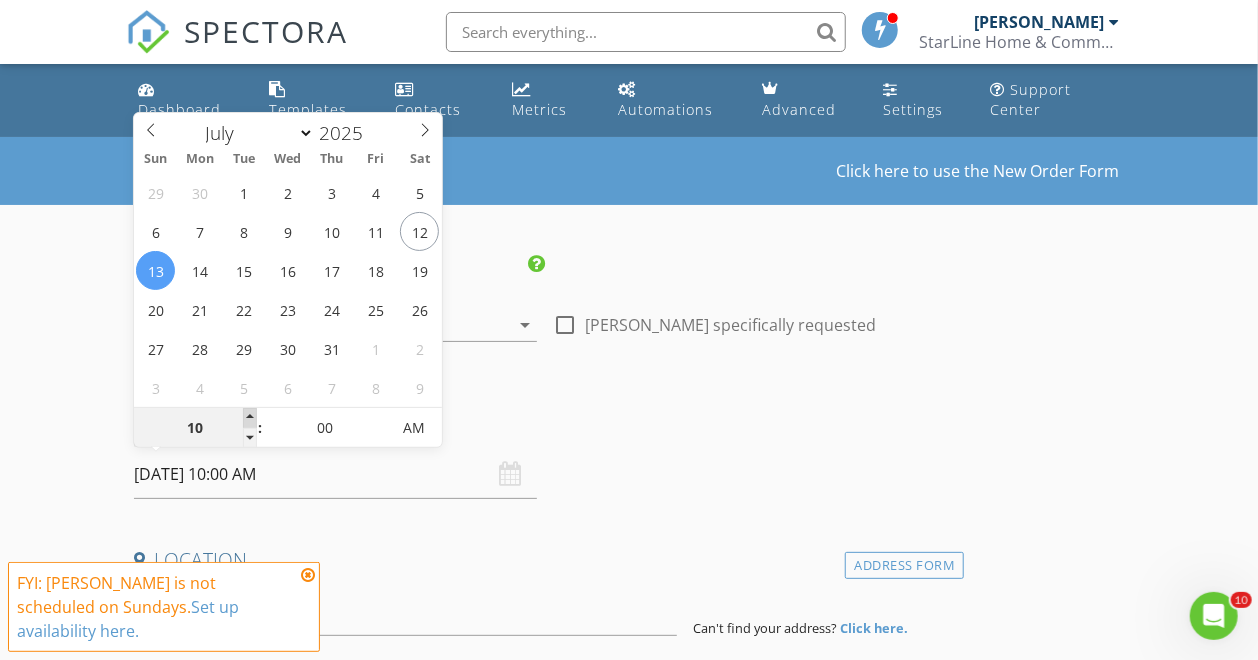 click at bounding box center (250, 418) 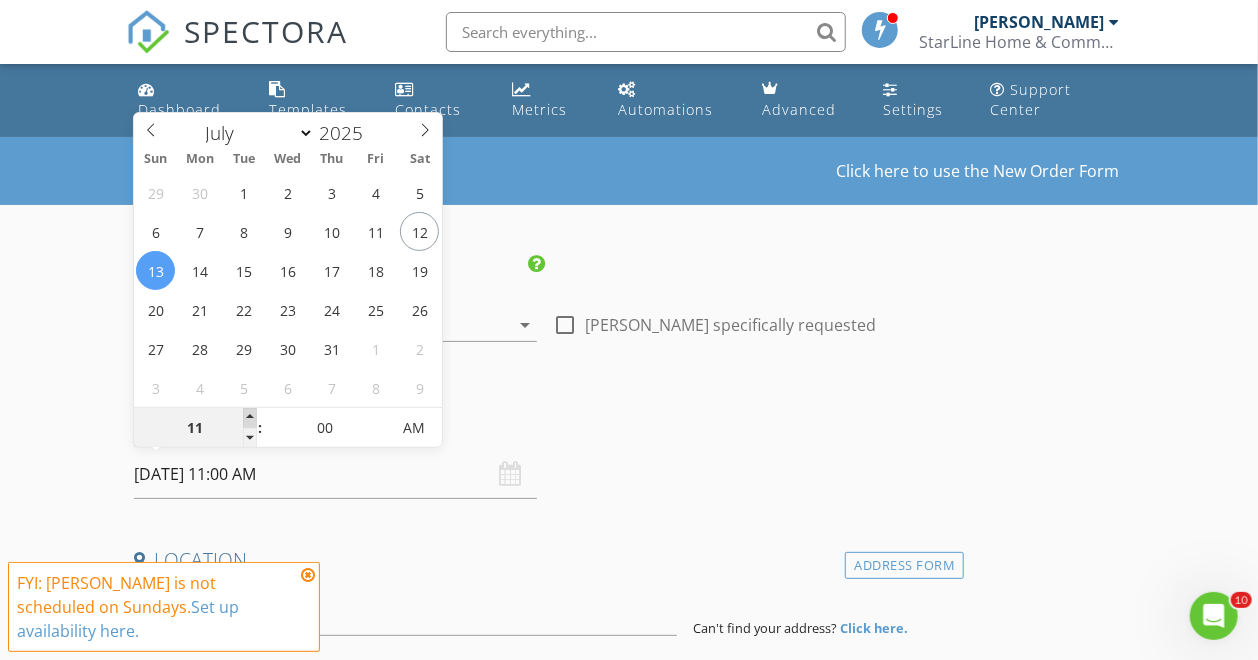 click at bounding box center (250, 418) 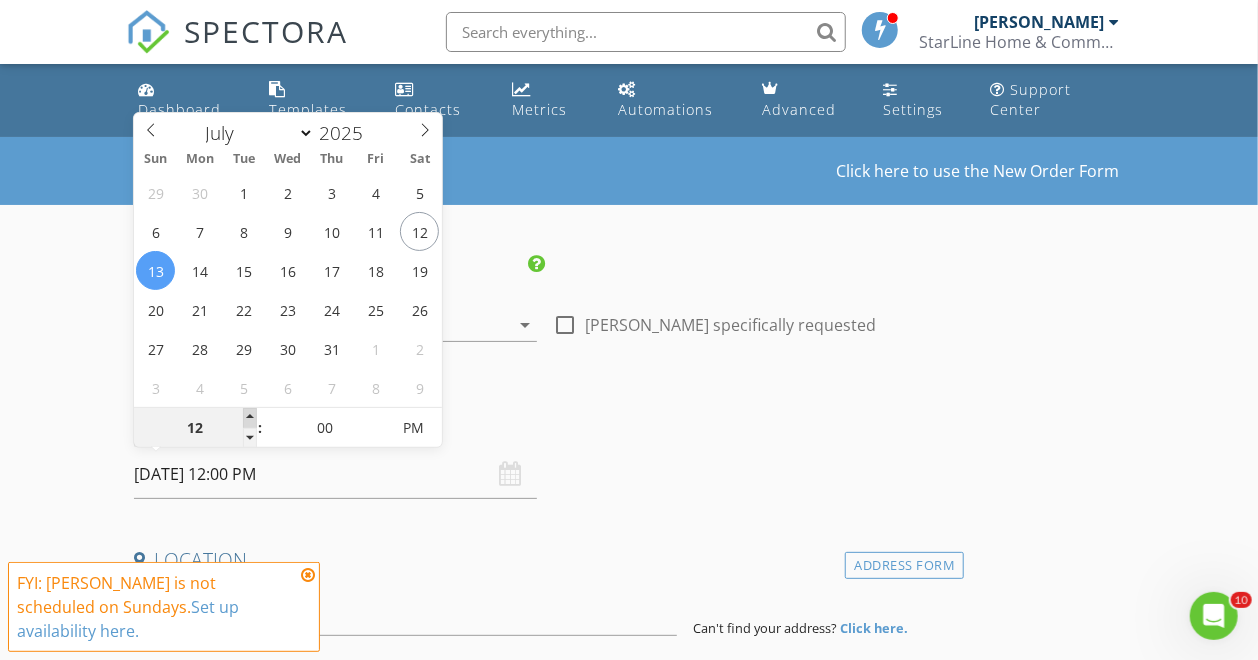 click at bounding box center [250, 418] 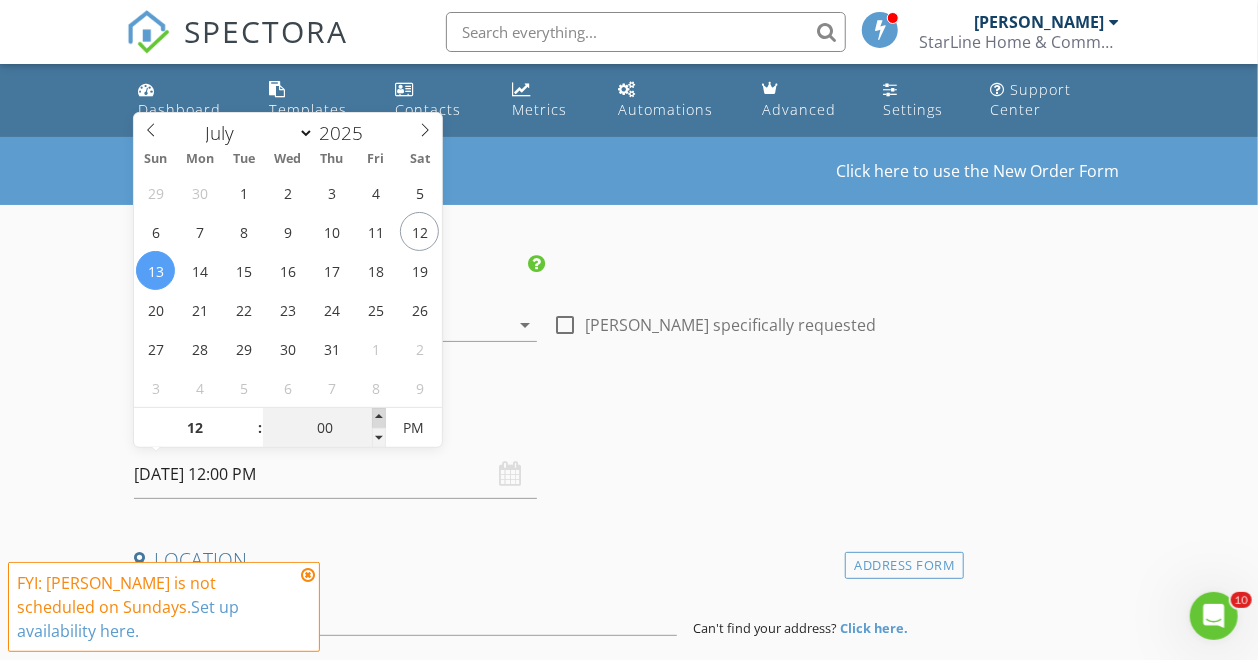 type on "05" 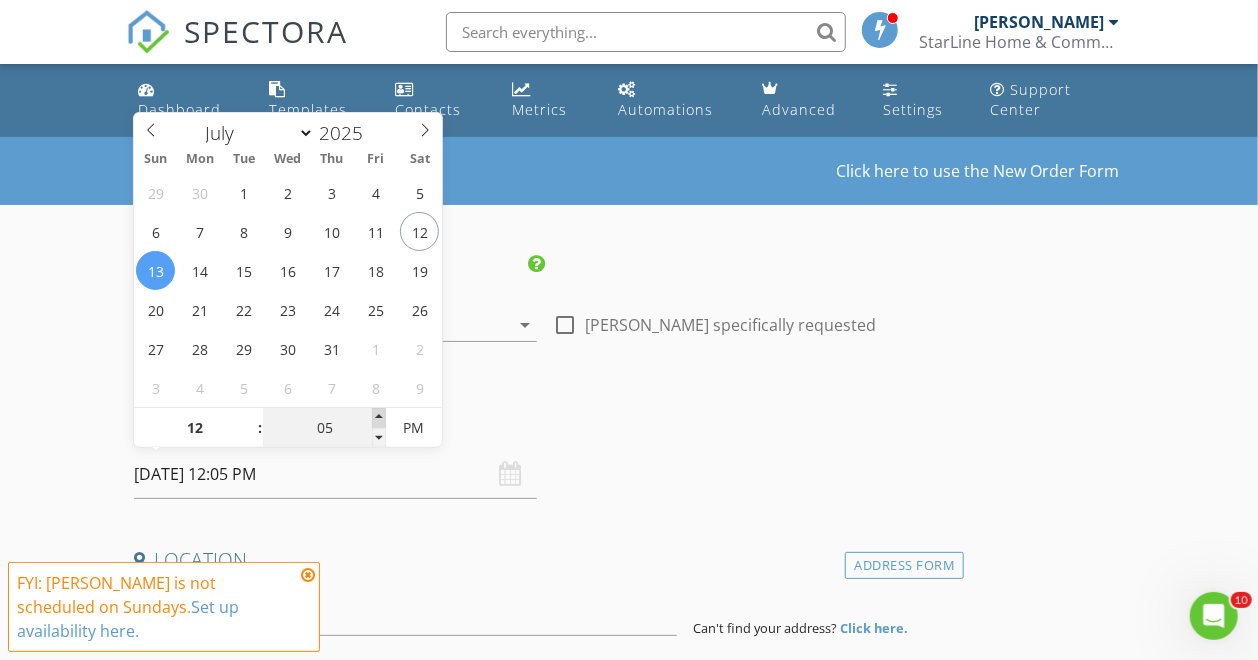 click at bounding box center (379, 418) 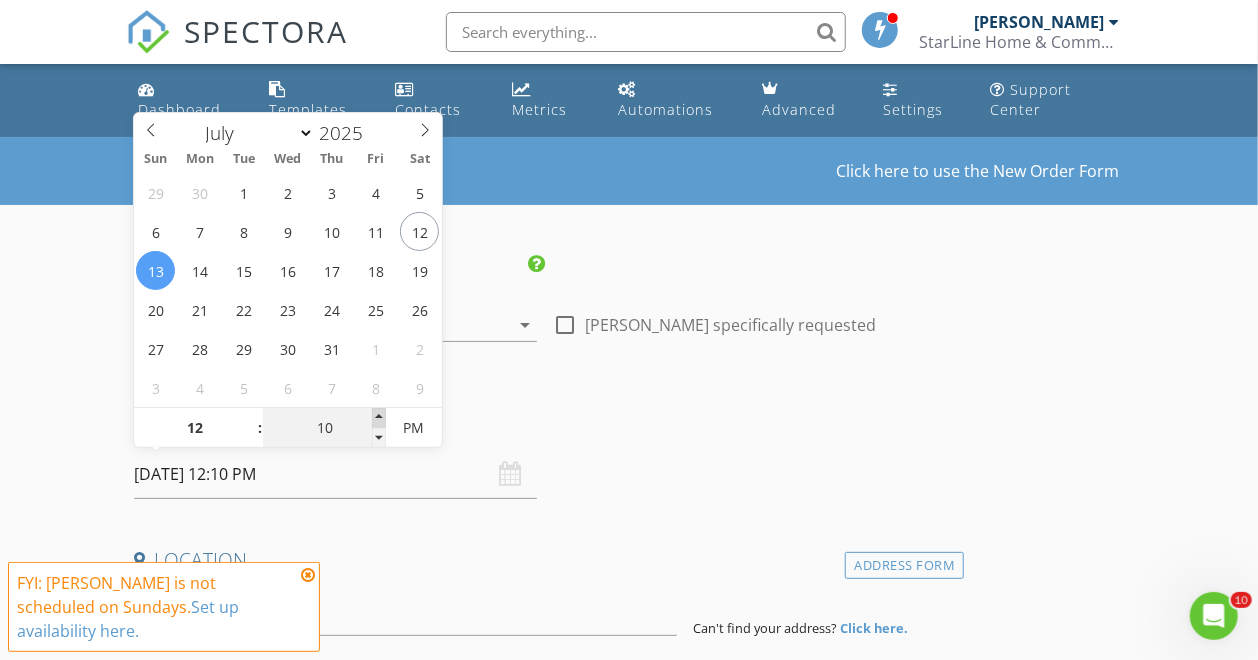 click at bounding box center (379, 418) 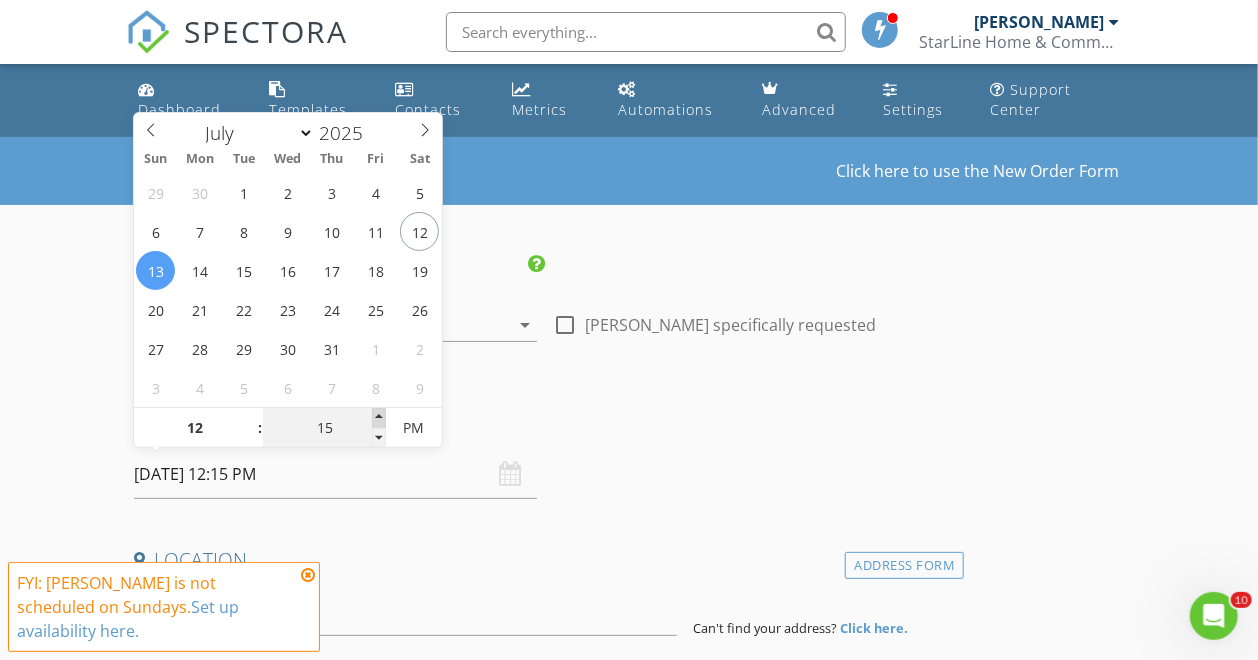 click at bounding box center [379, 418] 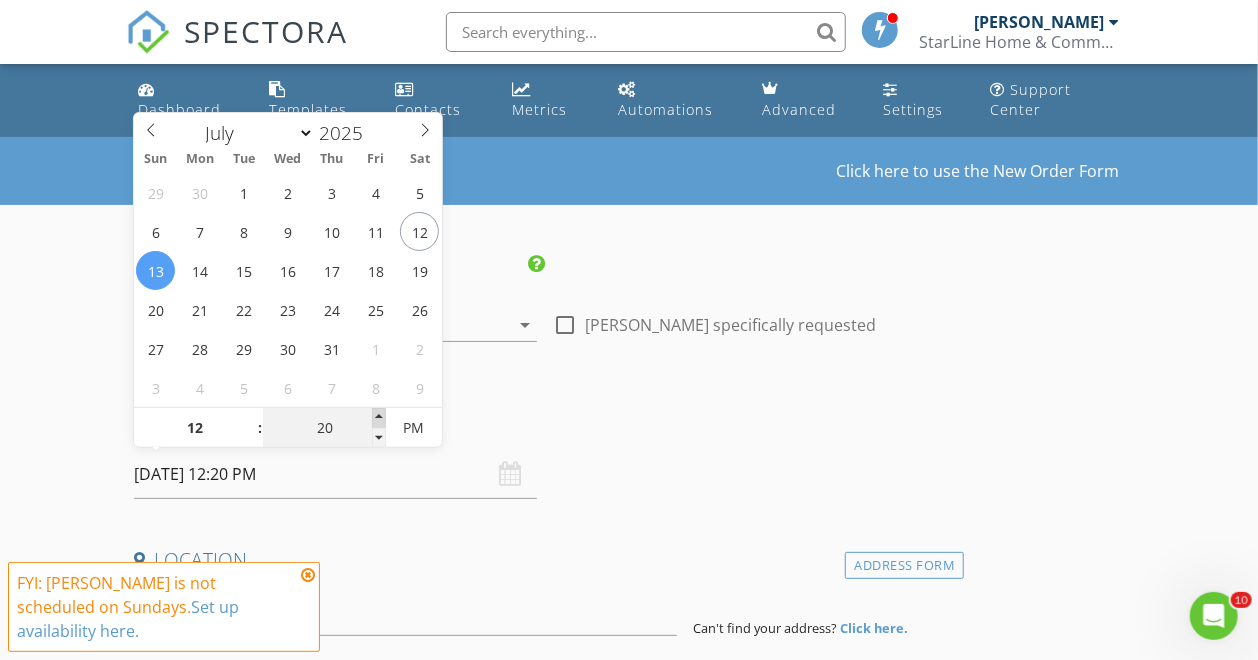 click at bounding box center [379, 418] 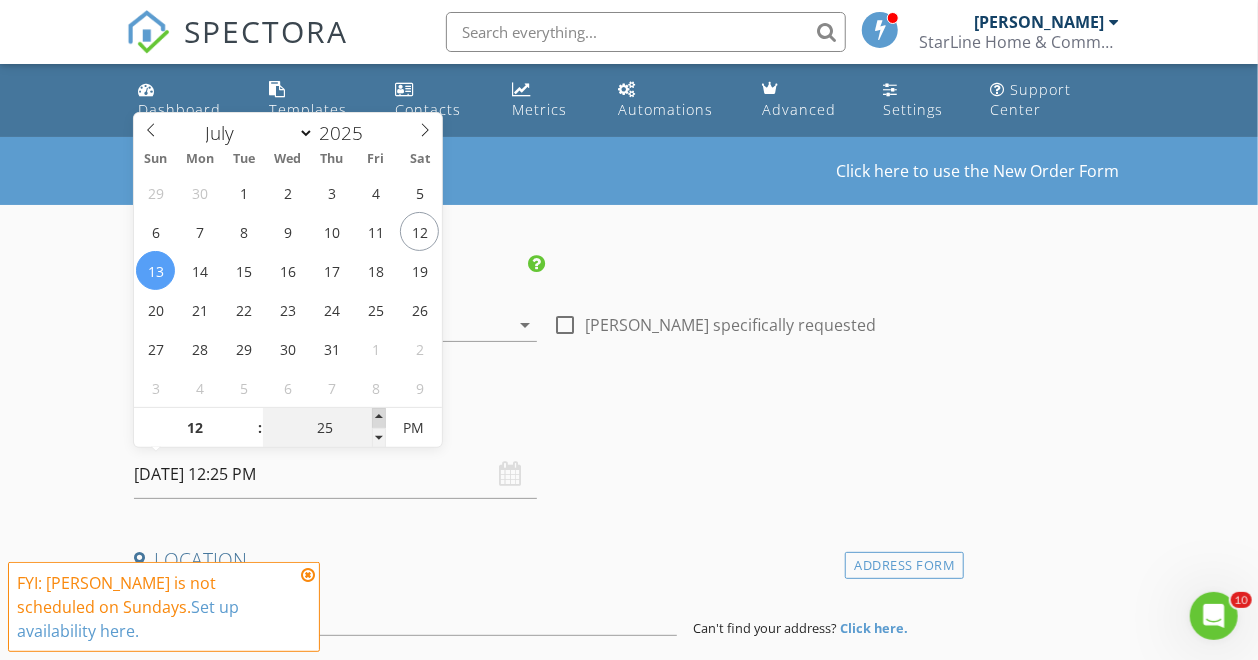 click at bounding box center (379, 418) 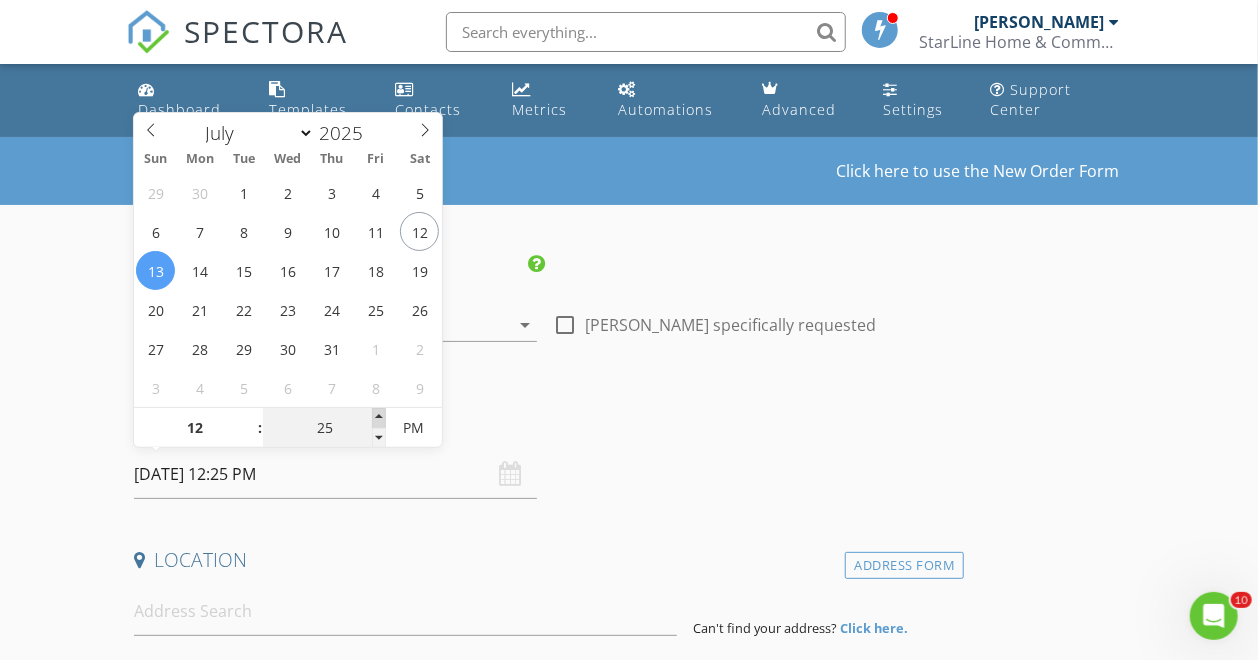 type on "30" 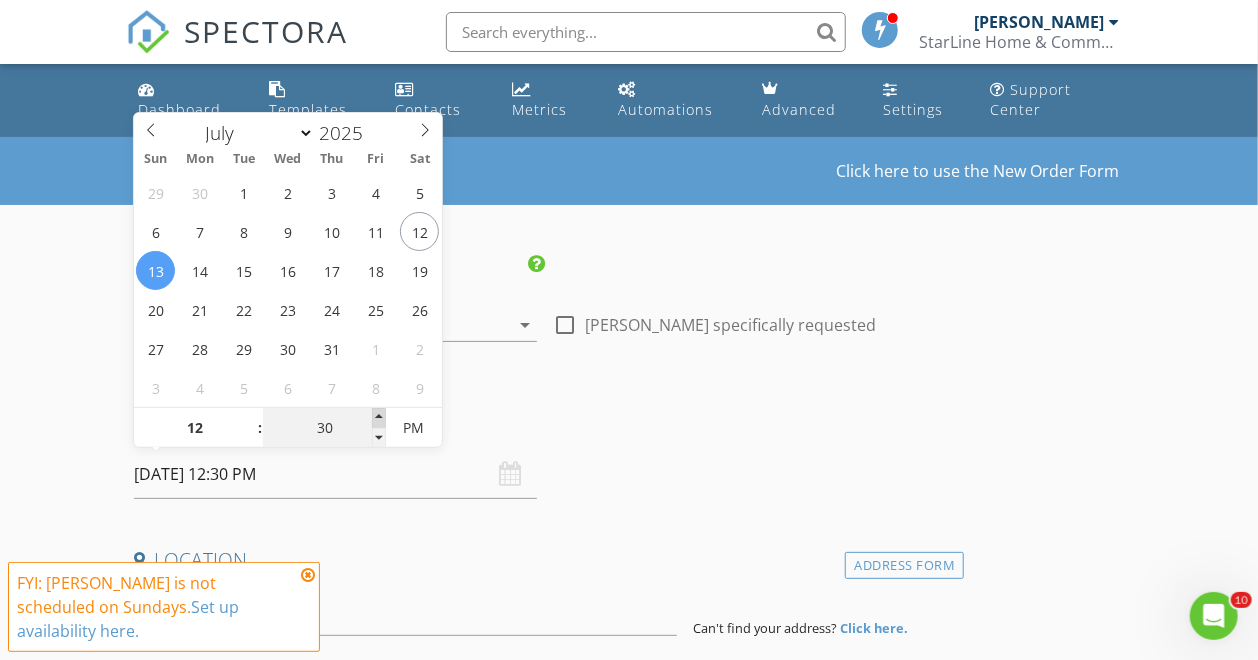click at bounding box center (379, 418) 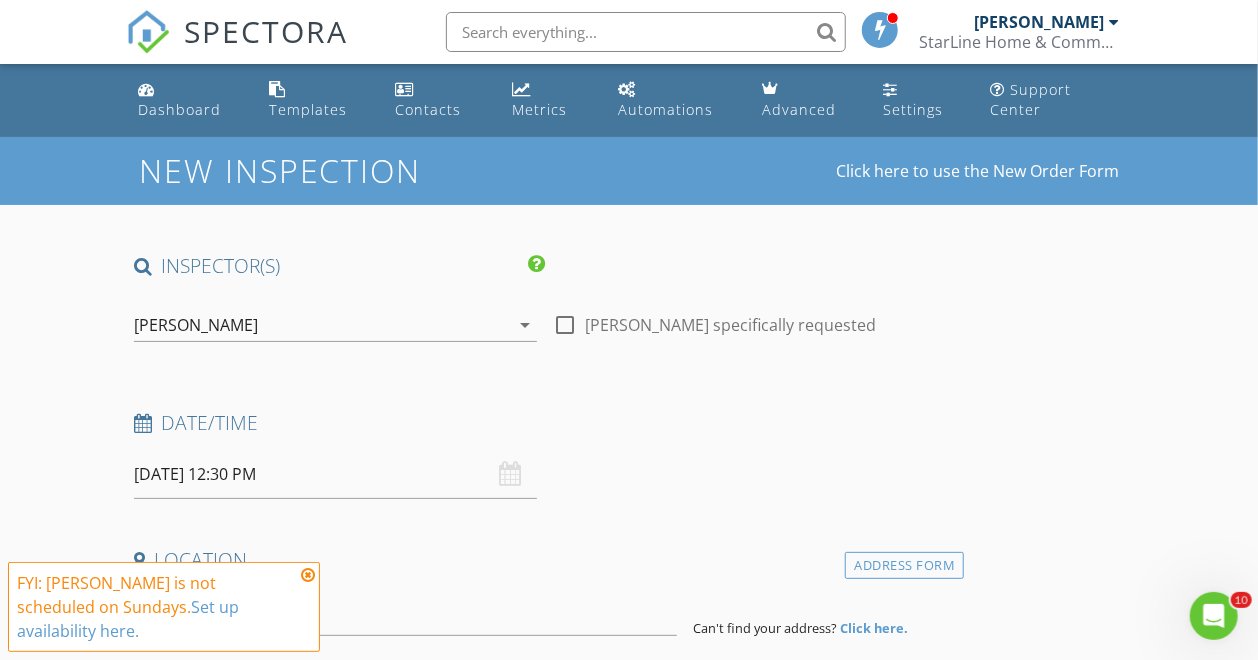 click on "Date/Time" at bounding box center (545, 430) 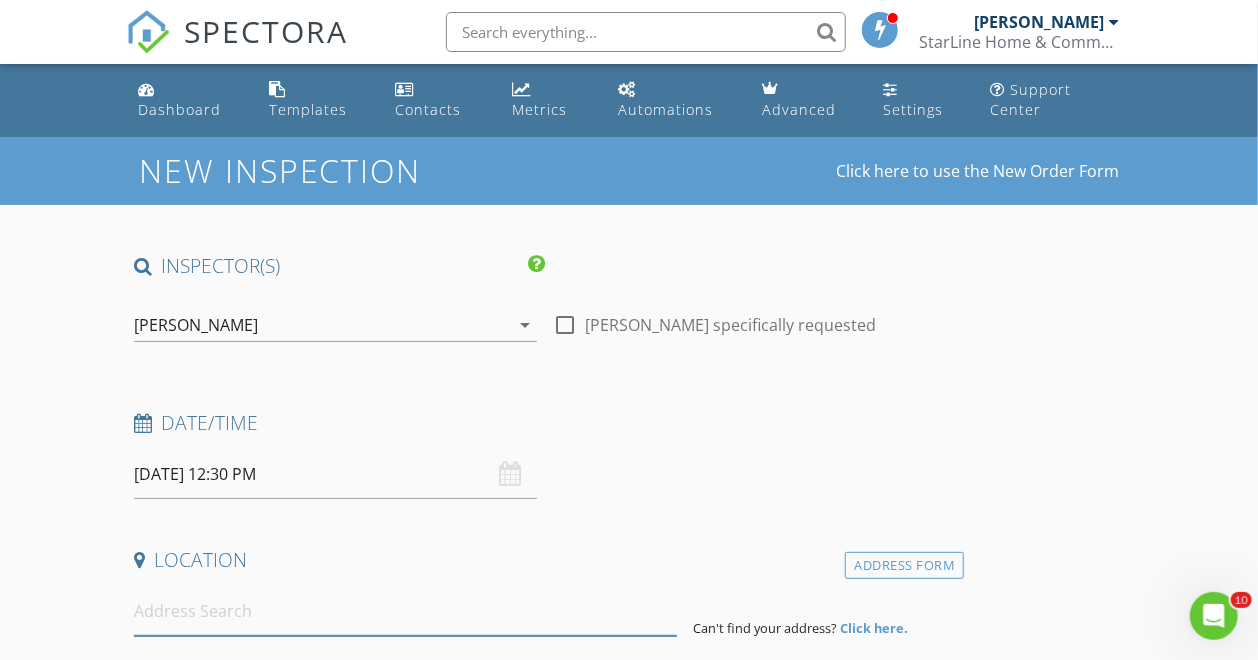 click at bounding box center (405, 611) 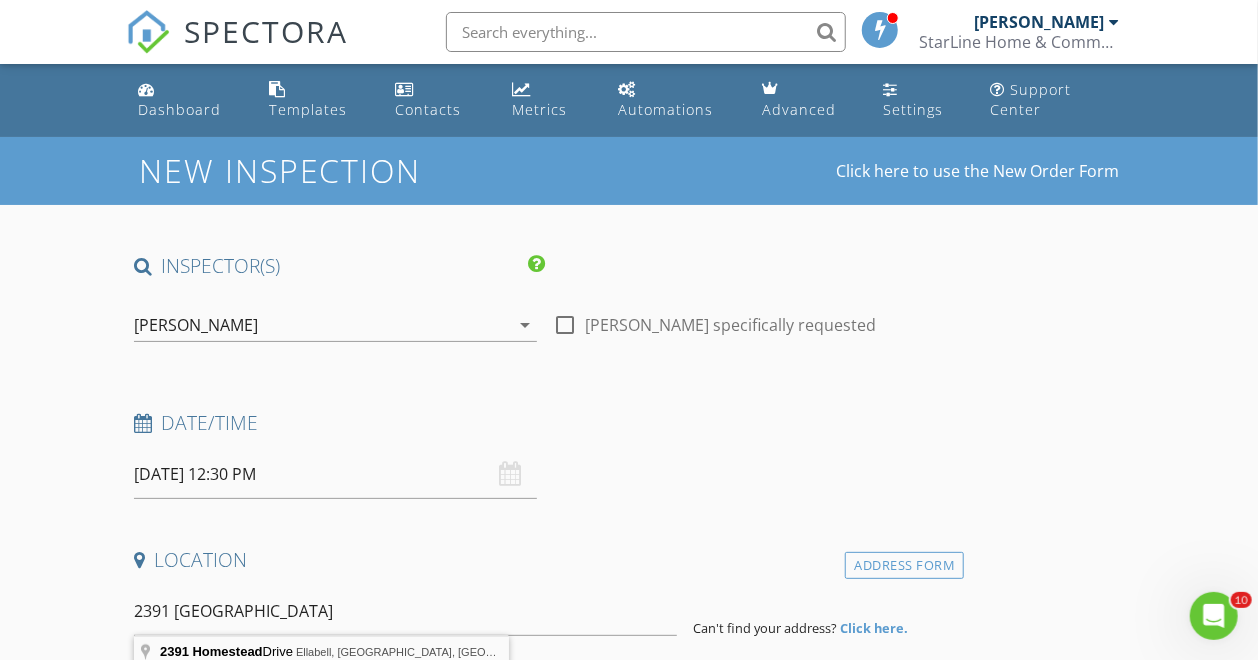 type on "2391 Homestead Drive, Ellabell, GA, USA" 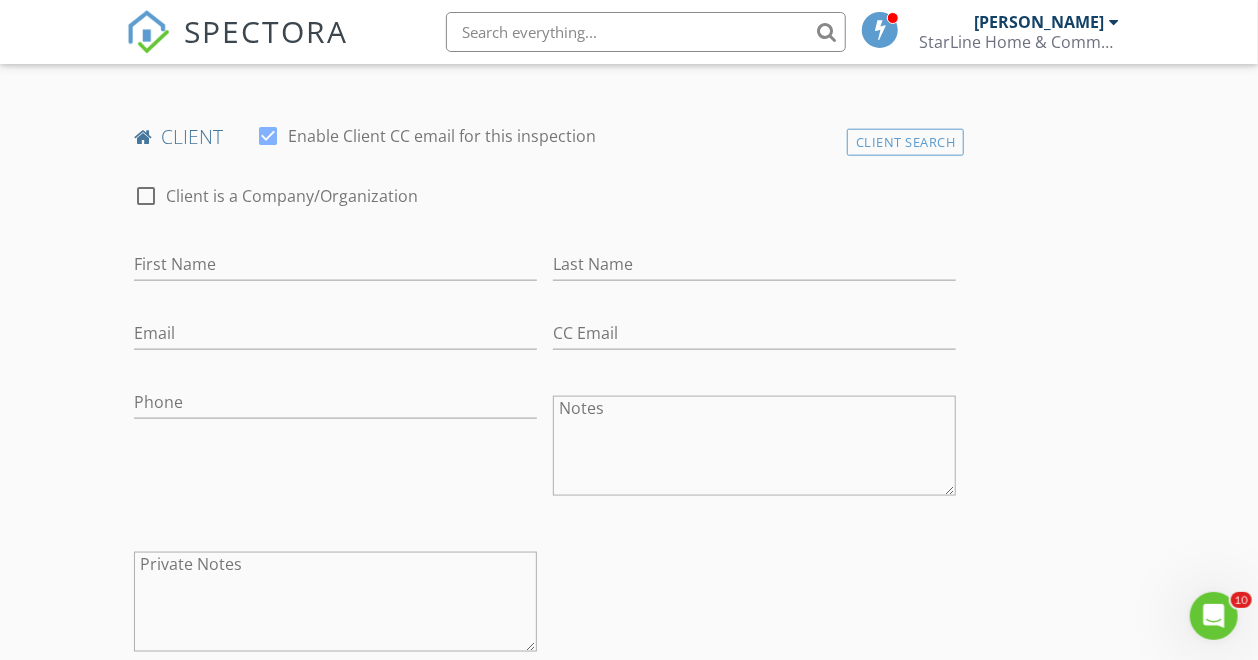 scroll, scrollTop: 977, scrollLeft: 0, axis: vertical 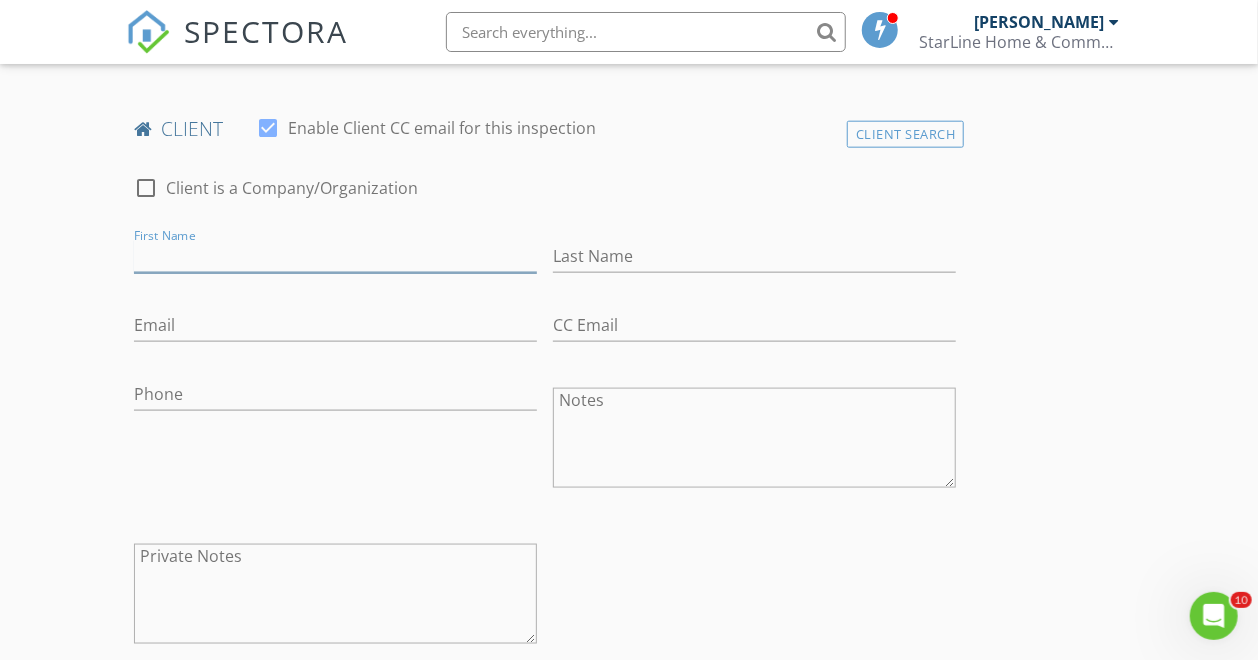 click on "First Name" at bounding box center [335, 256] 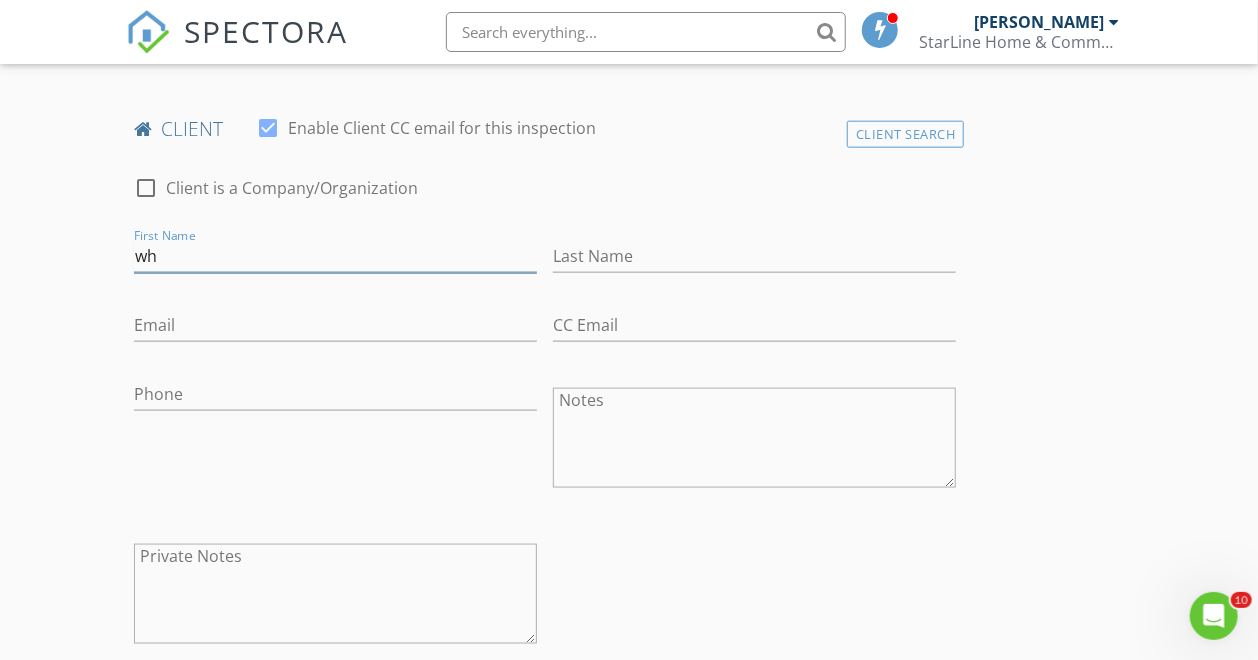 type on "w" 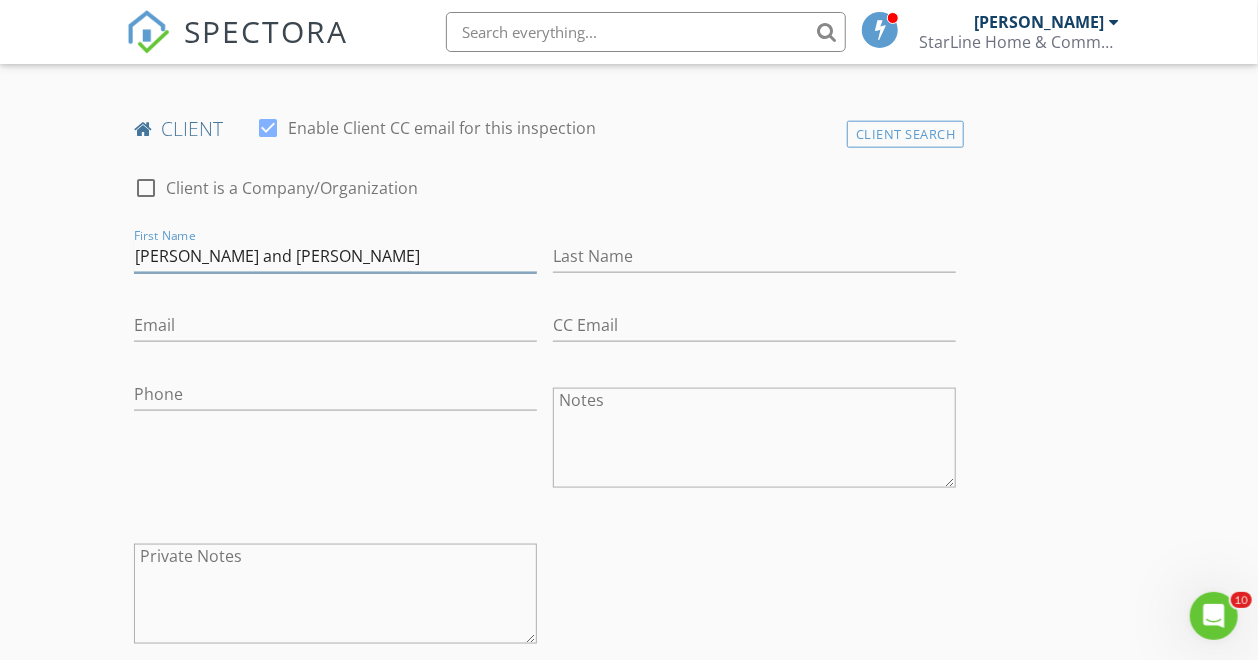 type on "Whitney and Kelsea" 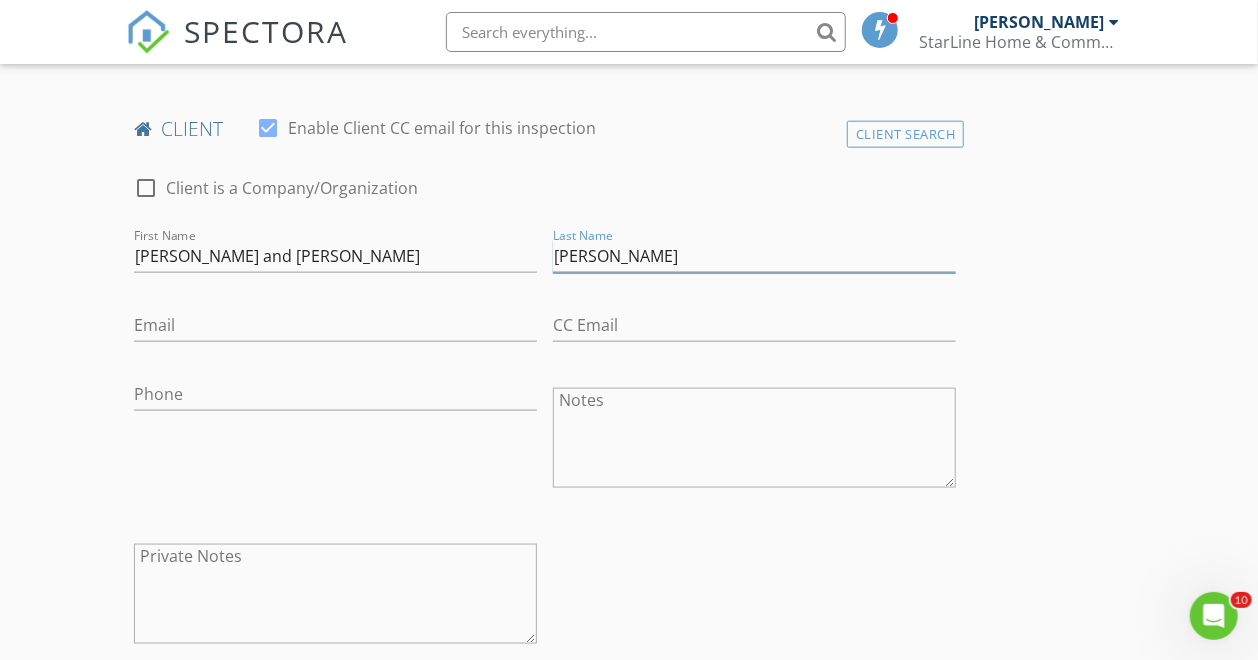 type on "Lucas" 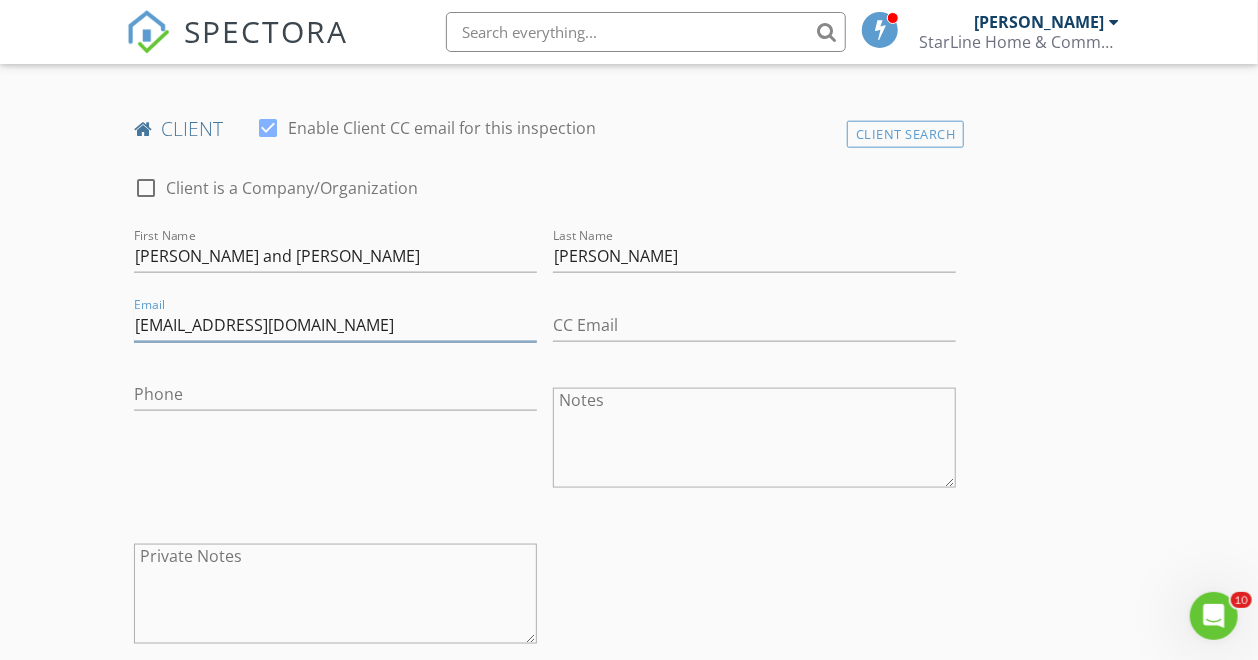 type on "whit.lucas11@yahoo.com" 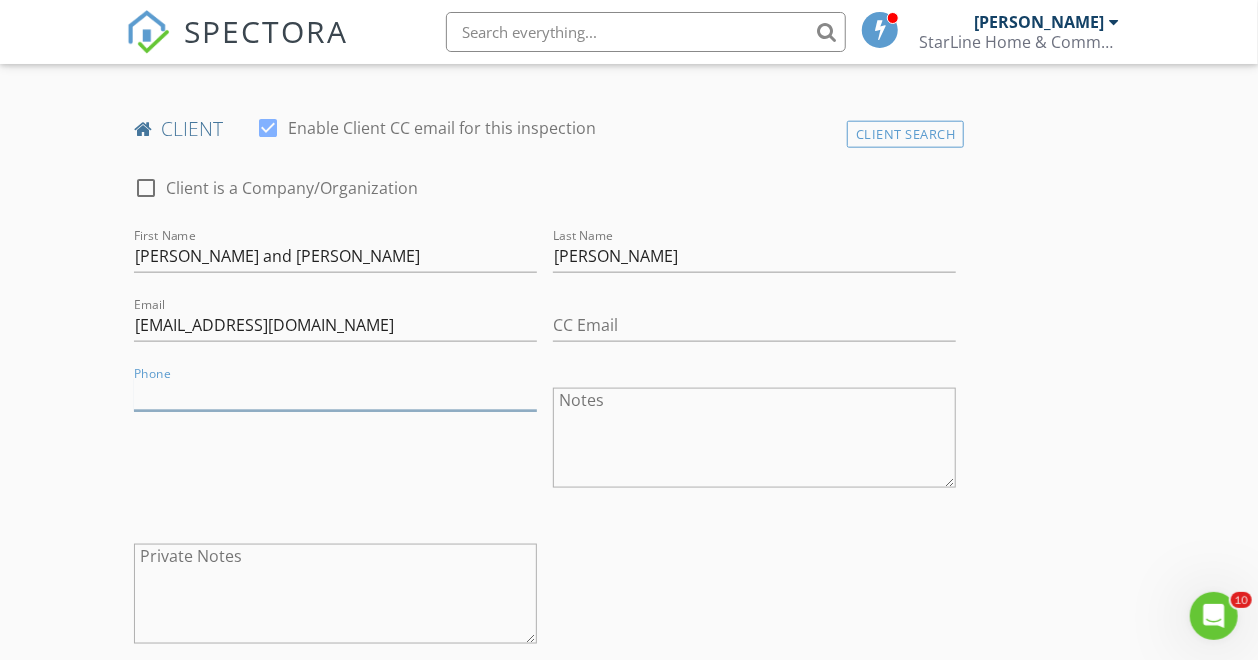 click on "Phone" at bounding box center [335, 394] 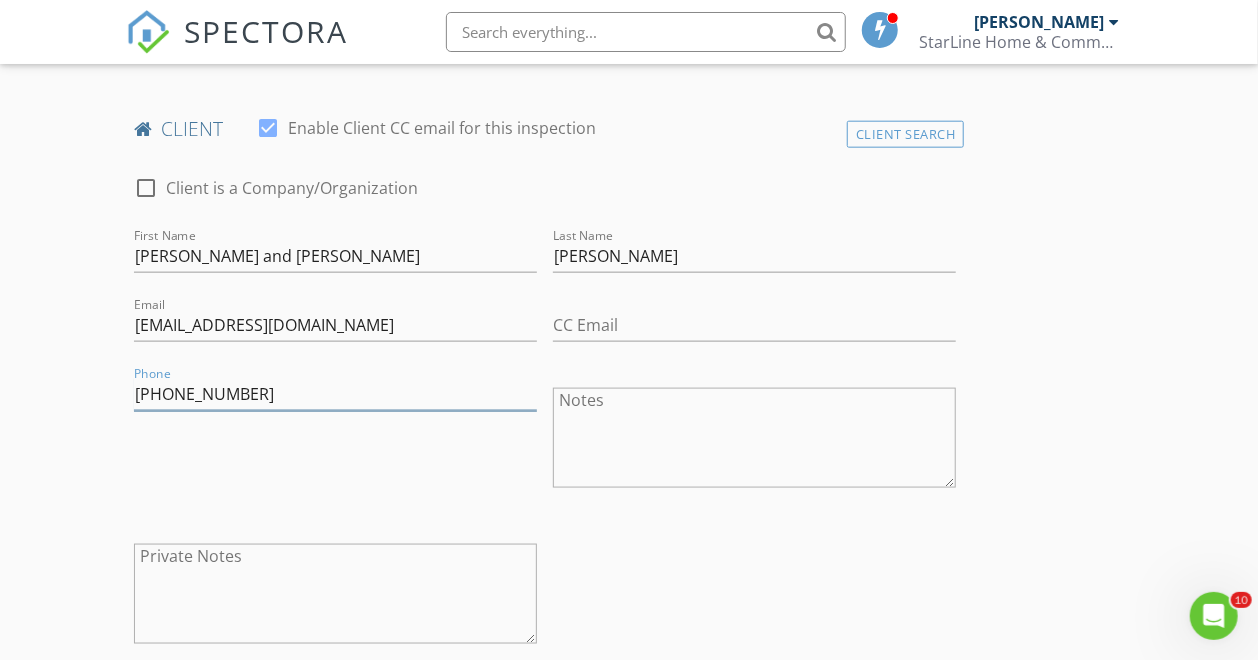 type on "912-704-6646" 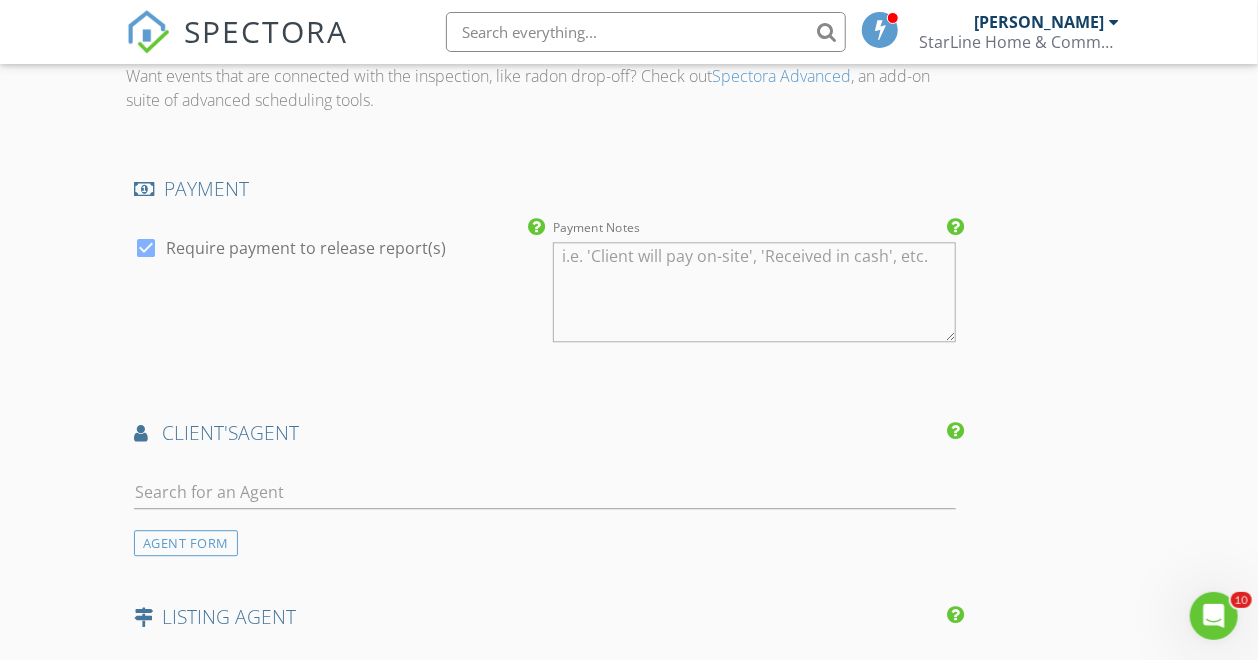 scroll, scrollTop: 2133, scrollLeft: 0, axis: vertical 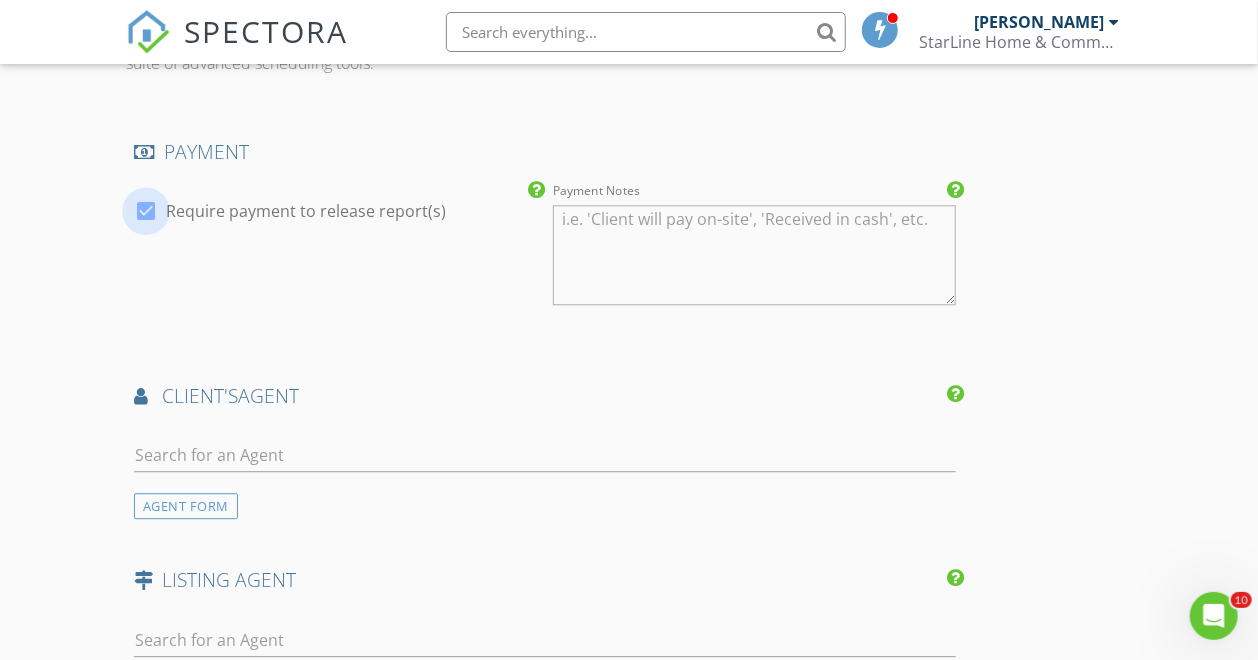 click at bounding box center [146, 211] 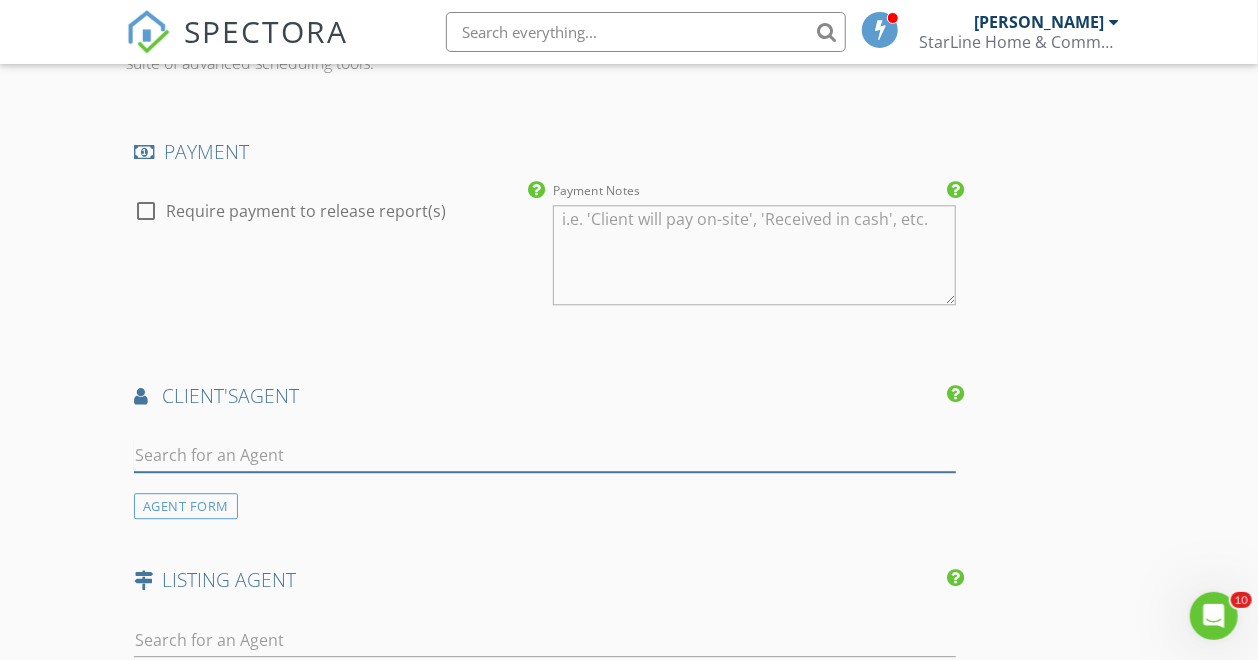 click at bounding box center [545, 455] 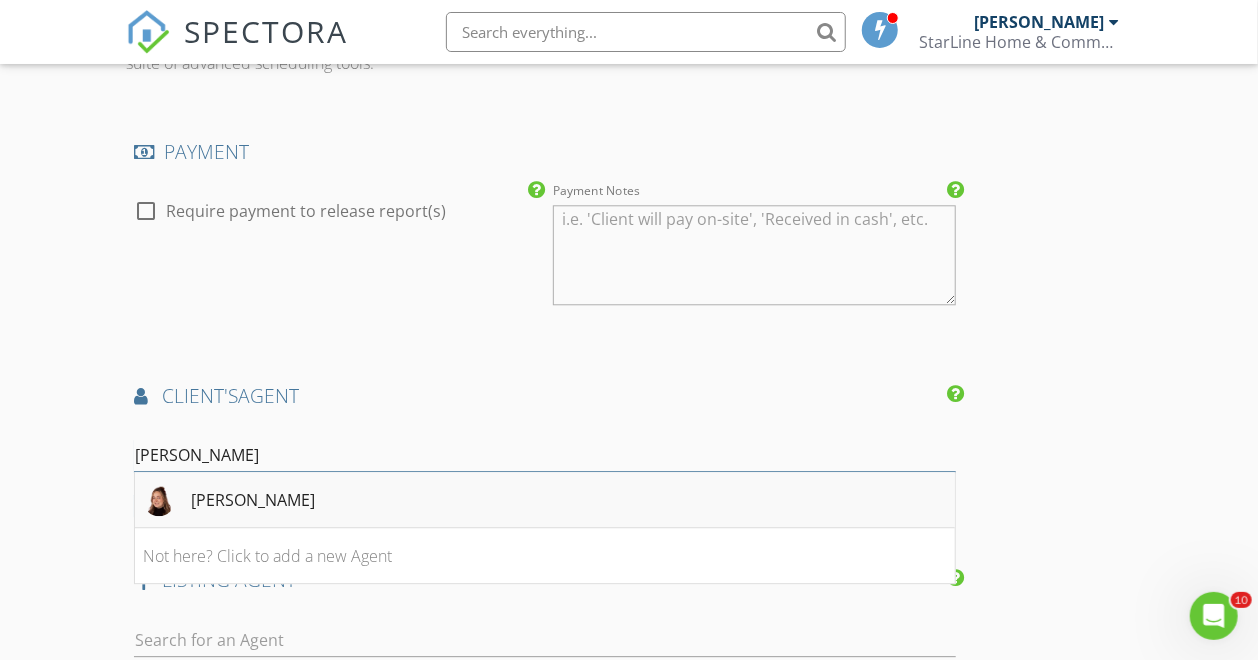 type on "lani" 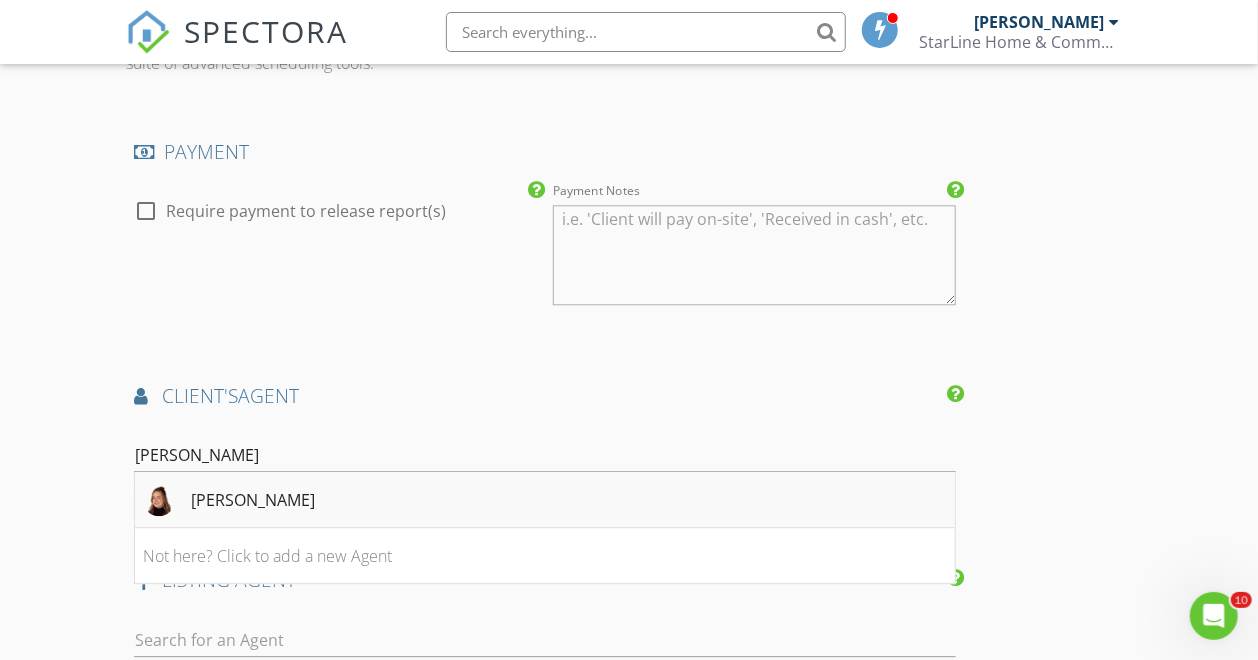 click on "[PERSON_NAME]" at bounding box center [253, 500] 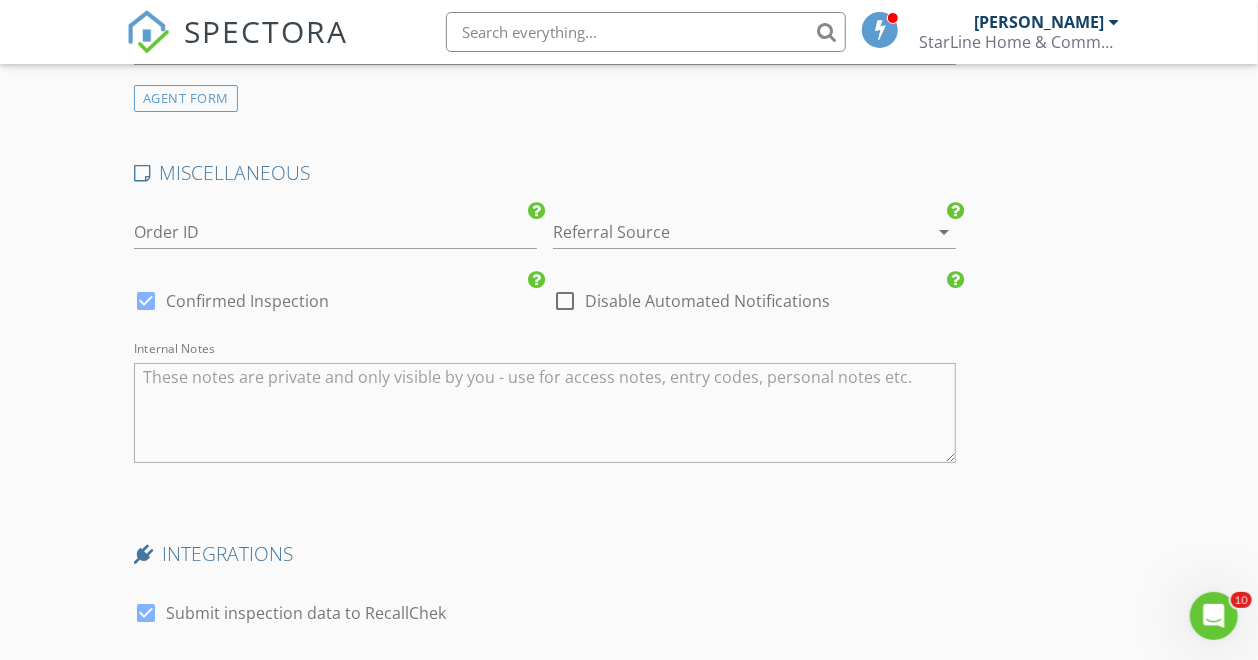 scroll, scrollTop: 3200, scrollLeft: 0, axis: vertical 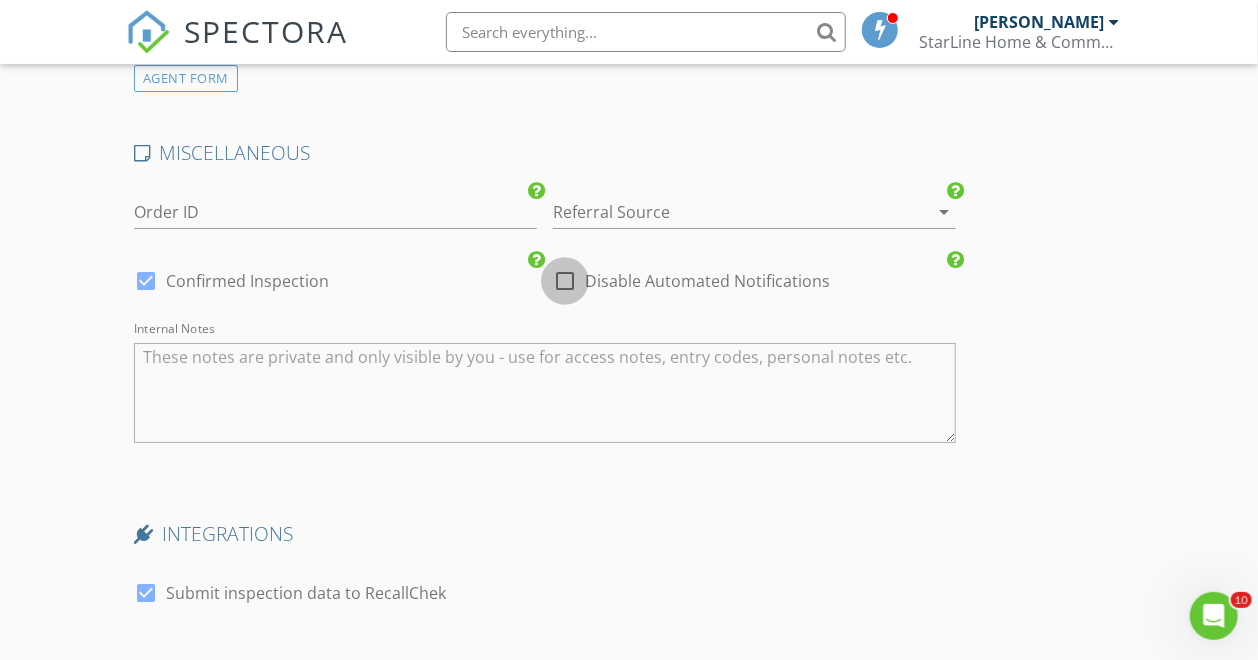 click at bounding box center (565, 281) 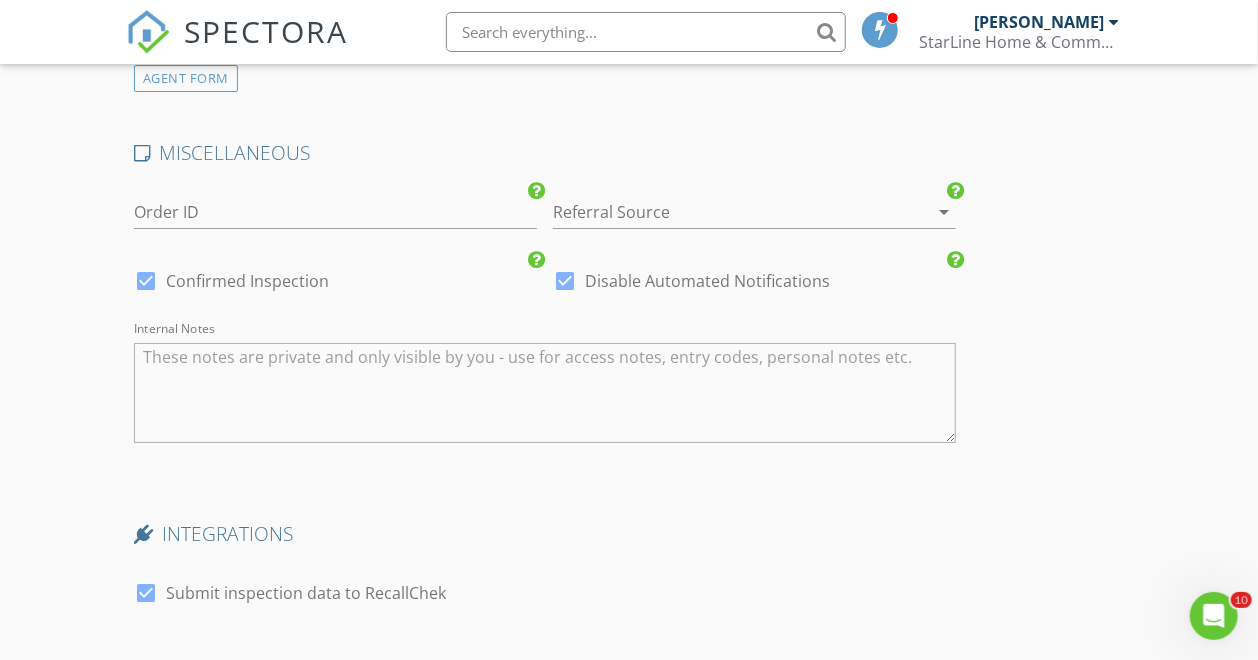 click at bounding box center (146, 593) 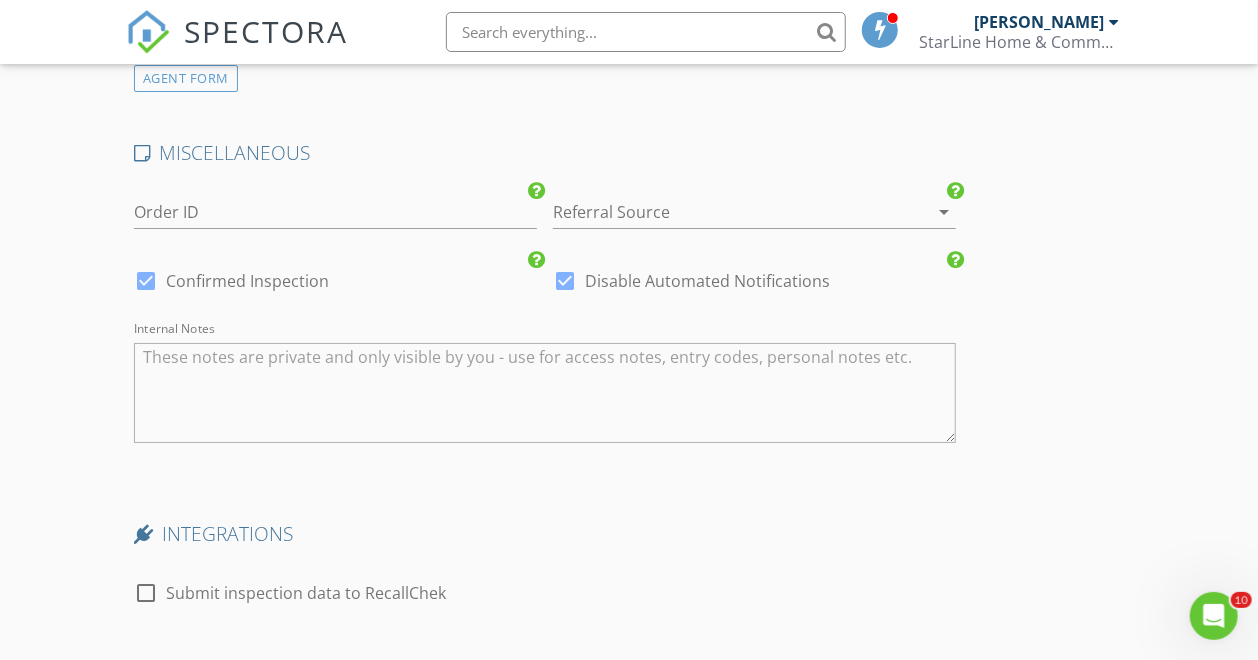 scroll, scrollTop: 3539, scrollLeft: 0, axis: vertical 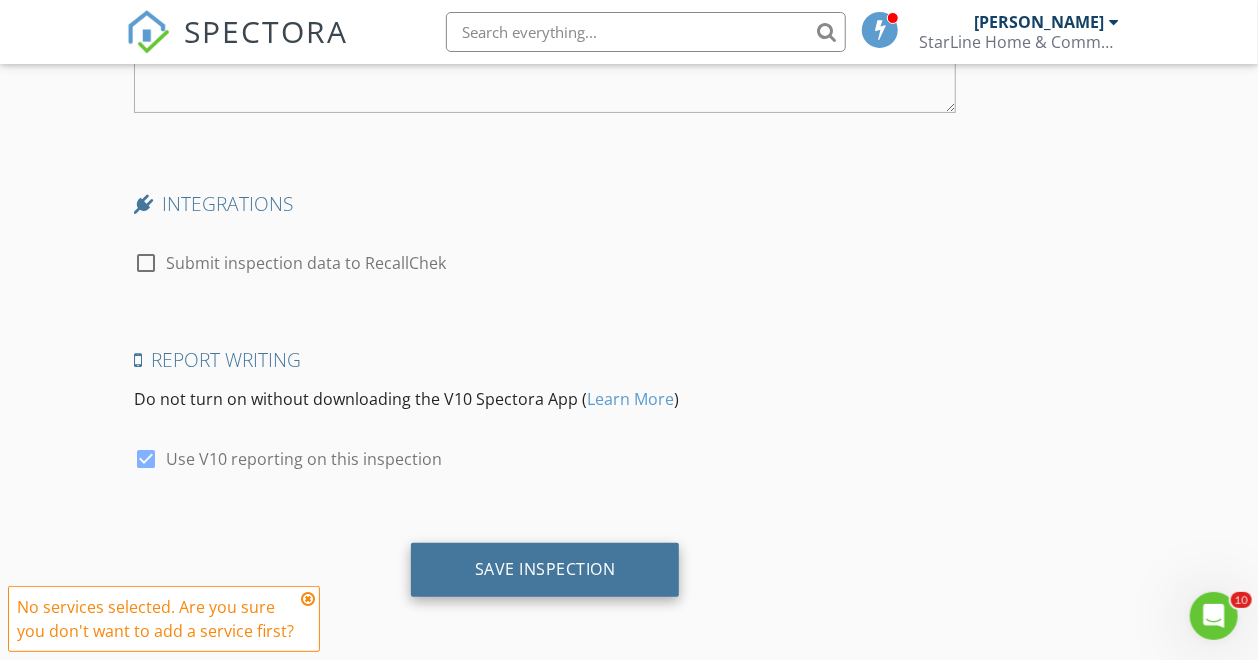 click on "Save Inspection" at bounding box center (545, 569) 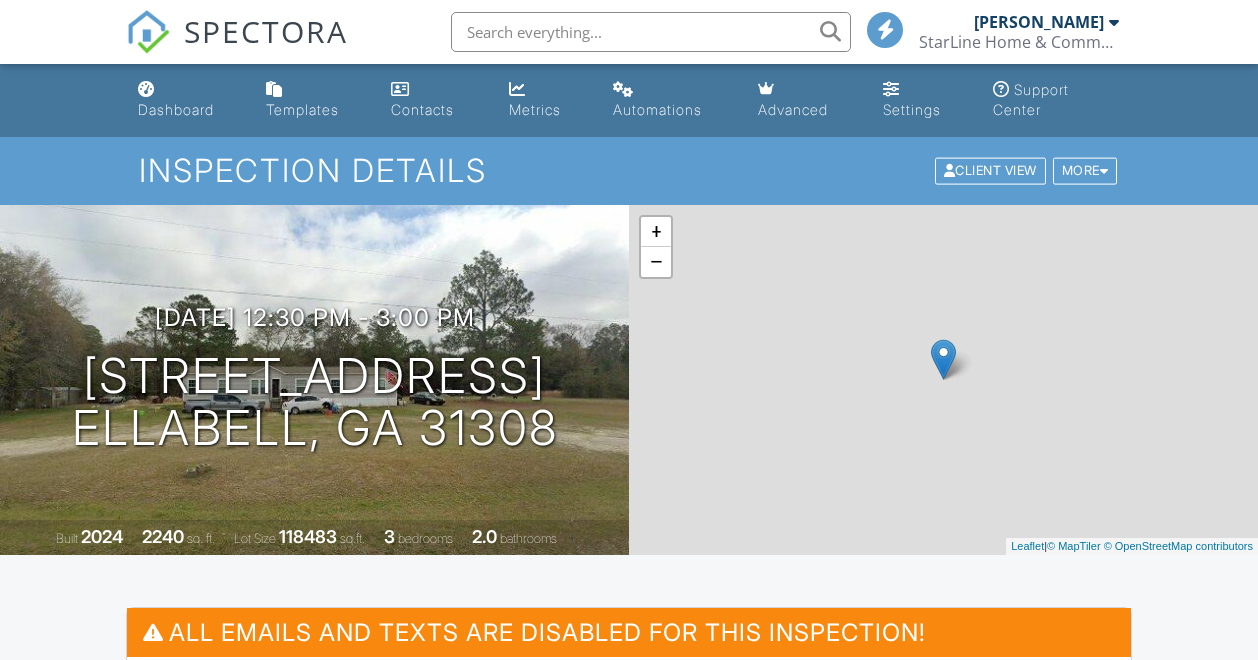 scroll, scrollTop: 0, scrollLeft: 0, axis: both 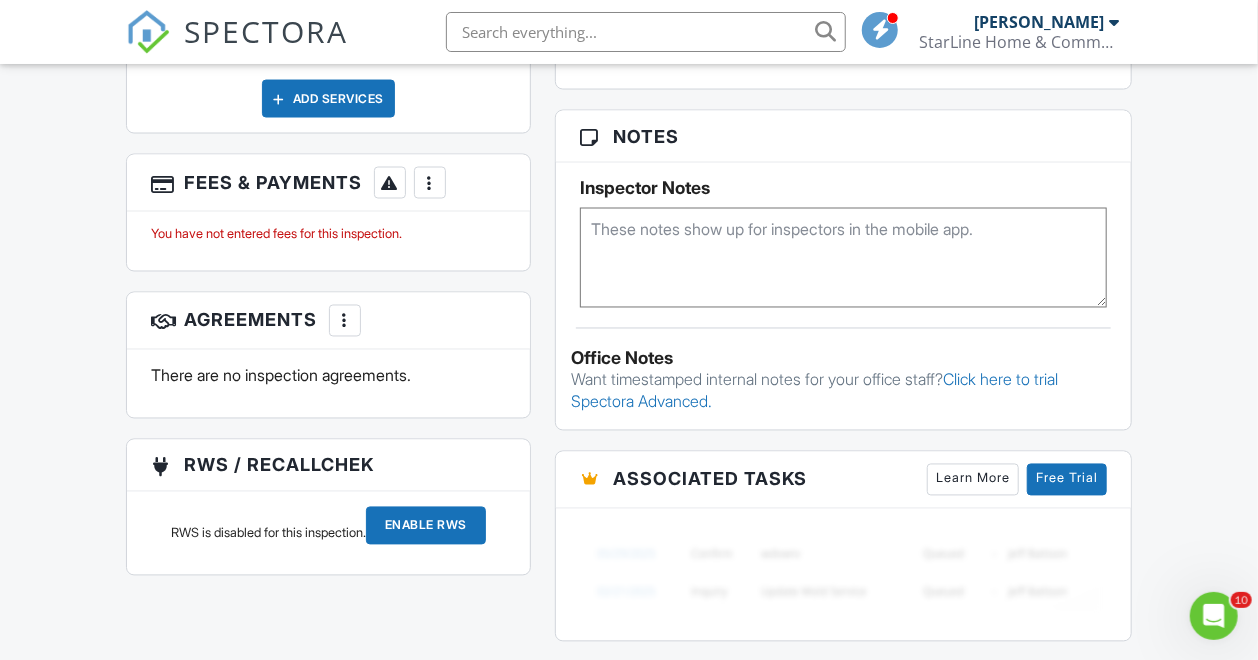 click at bounding box center [345, 321] 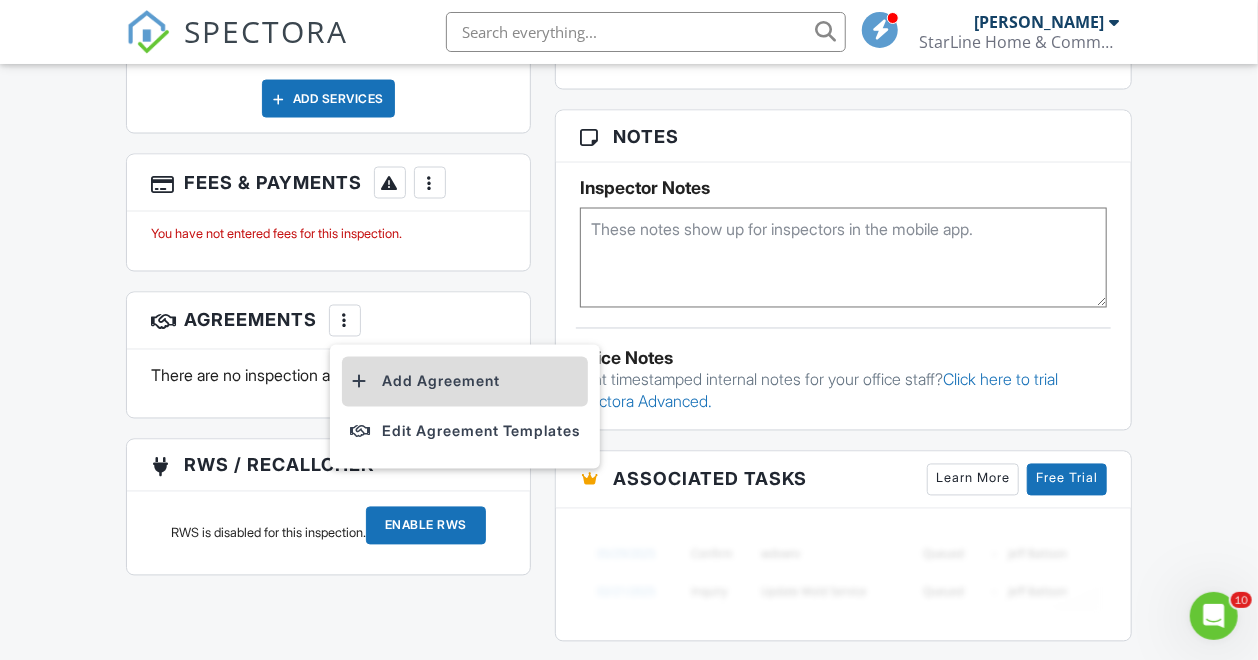 click on "Add Agreement" at bounding box center [465, 382] 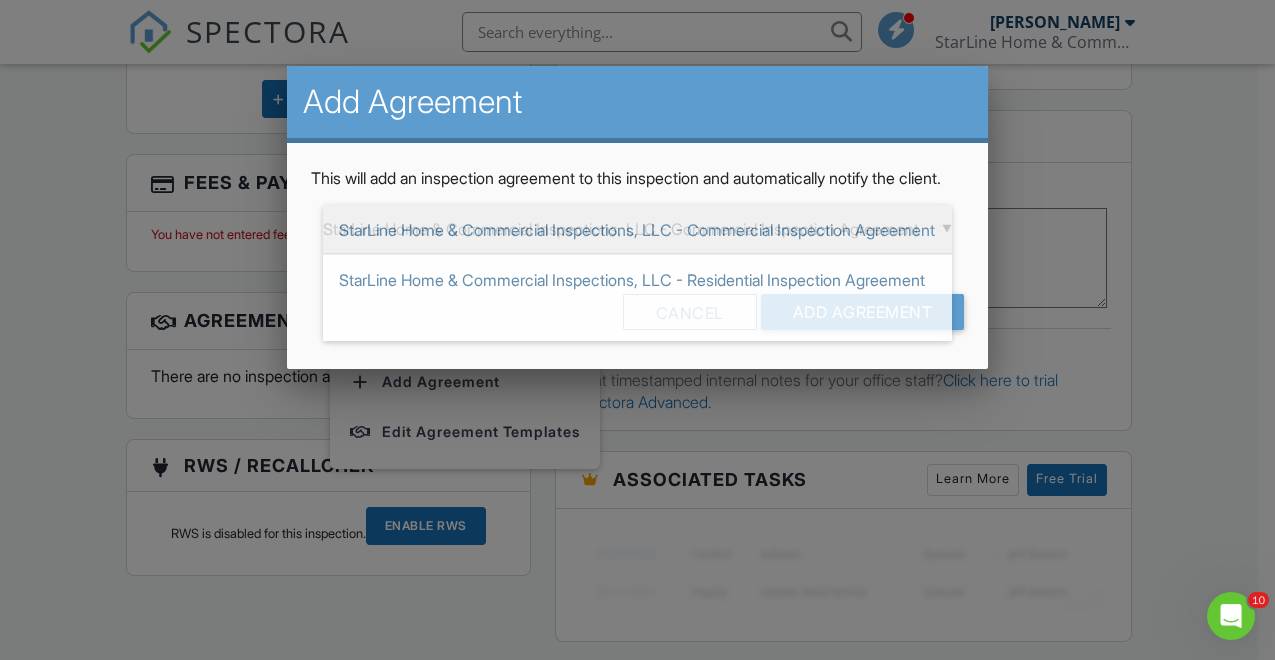 click on "▼ StarLine Home & Commercial Inspections, LLC - Commercial Inspection Agreement StarLine Home & Commercial Inspections, LLC - Commercial Inspection Agreement StarLine Home & Commercial Inspections, LLC - Residential Inspection Agreement StarLine Home & Commercial Inspections, LLC - Commercial Inspection Agreement
StarLine Home & Commercial Inspections, LLC - Residential Inspection Agreement" at bounding box center [637, 229] 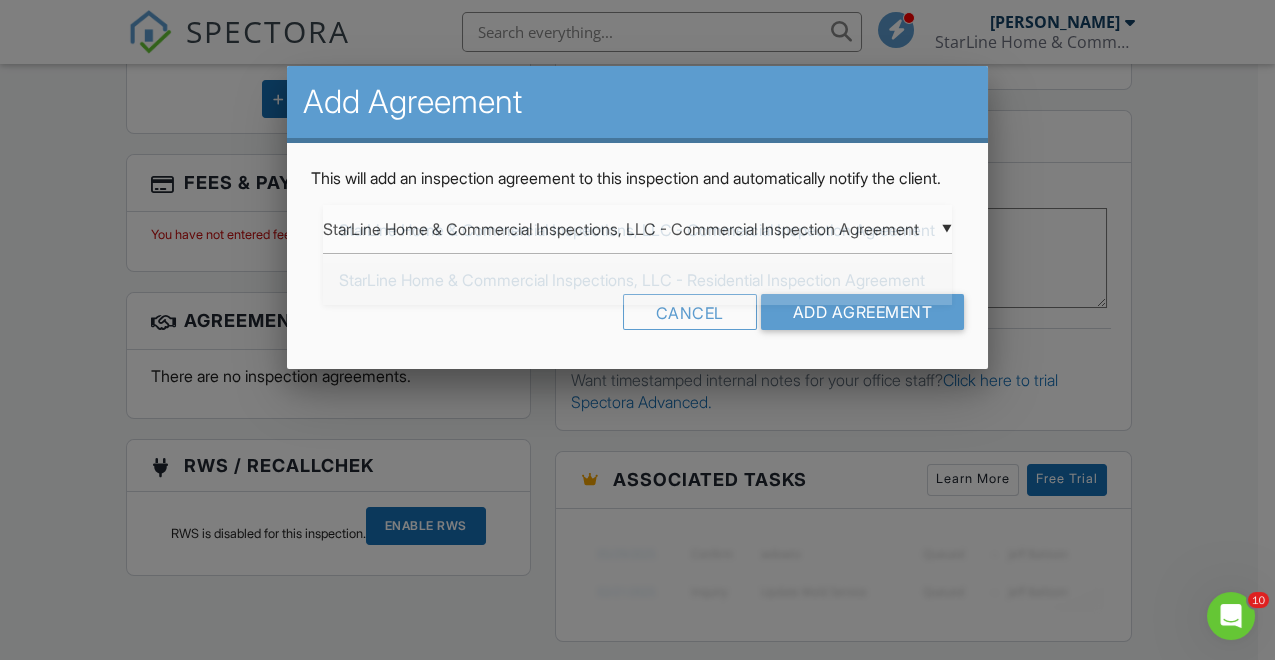 click on "StarLine Home & Commercial Inspections, LLC - Residential Inspection Agreement" at bounding box center [637, 280] 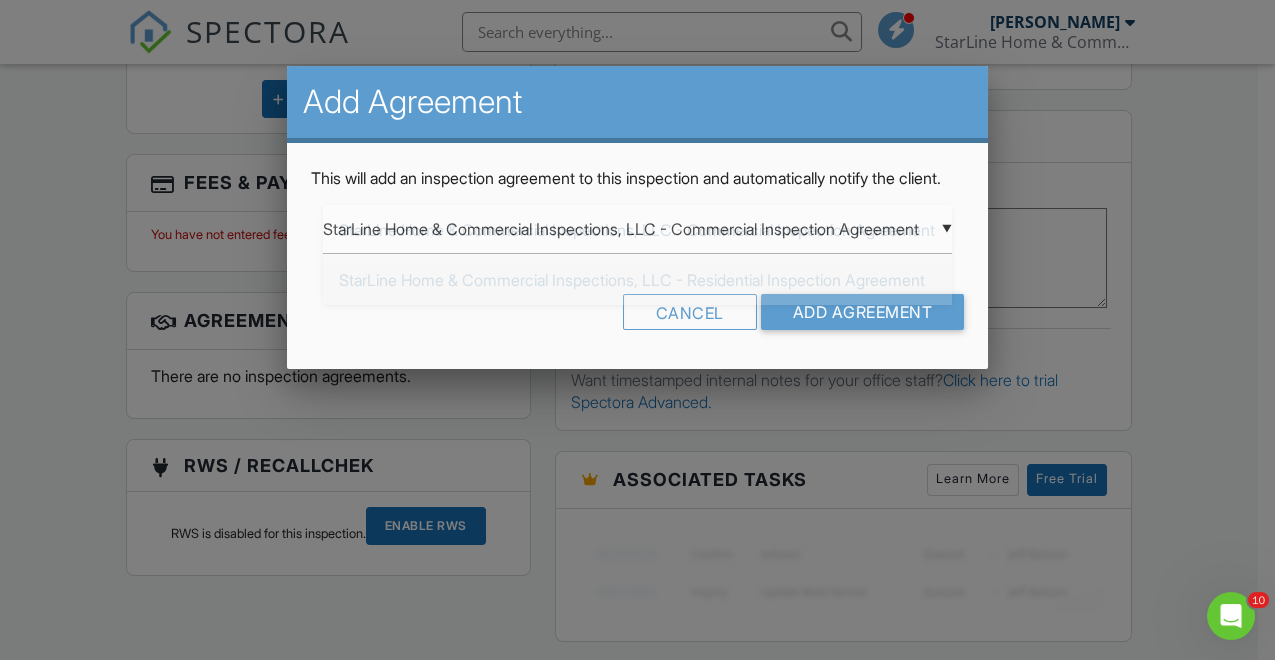 type on "StarLine Home & Commercial Inspections, LLC - Residential Inspection Agreement" 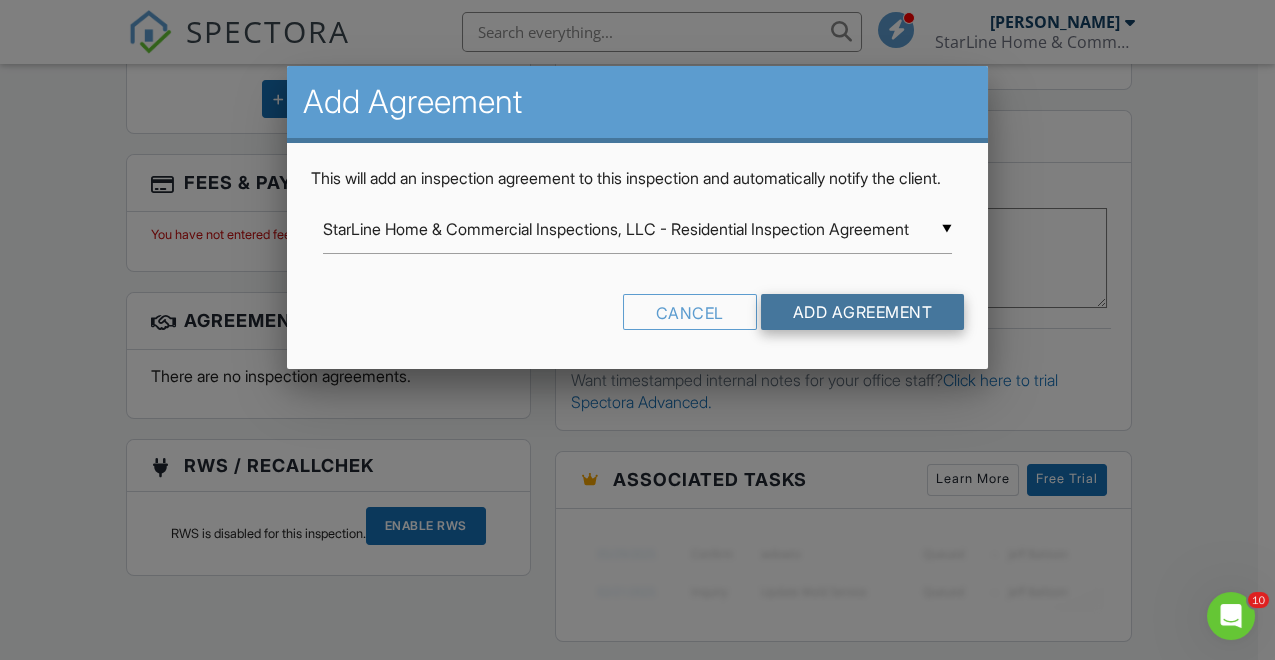 click on "Add Agreement" at bounding box center [863, 312] 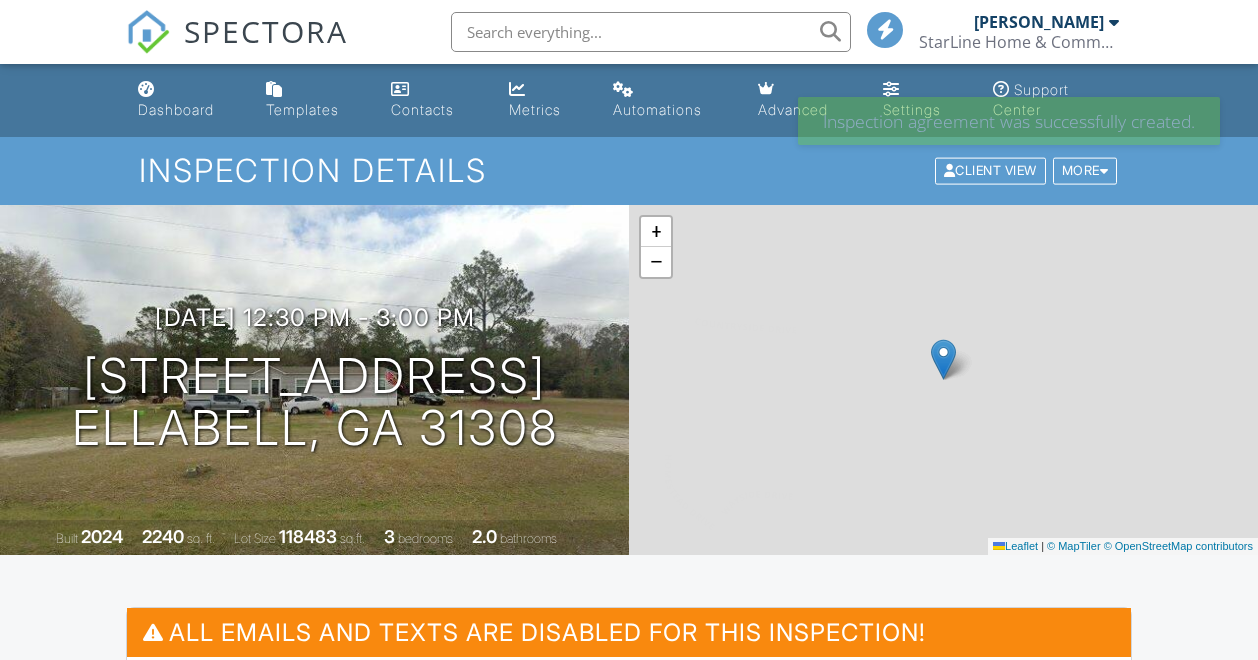 scroll, scrollTop: 0, scrollLeft: 0, axis: both 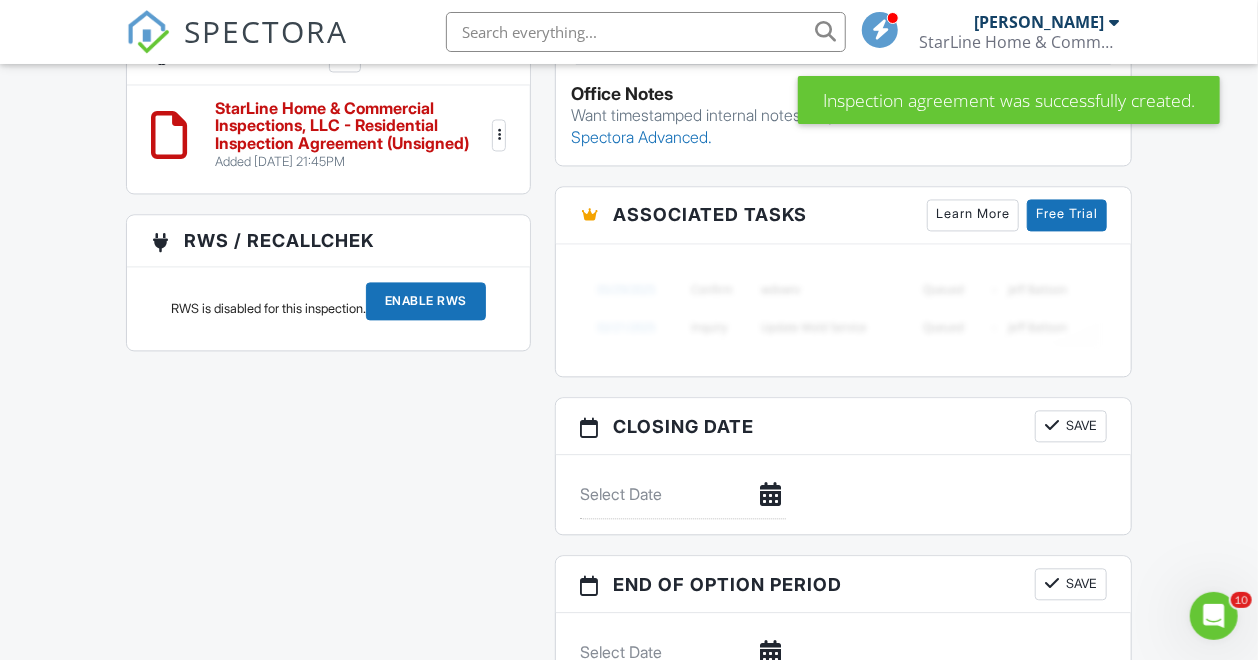 click at bounding box center [499, 135] 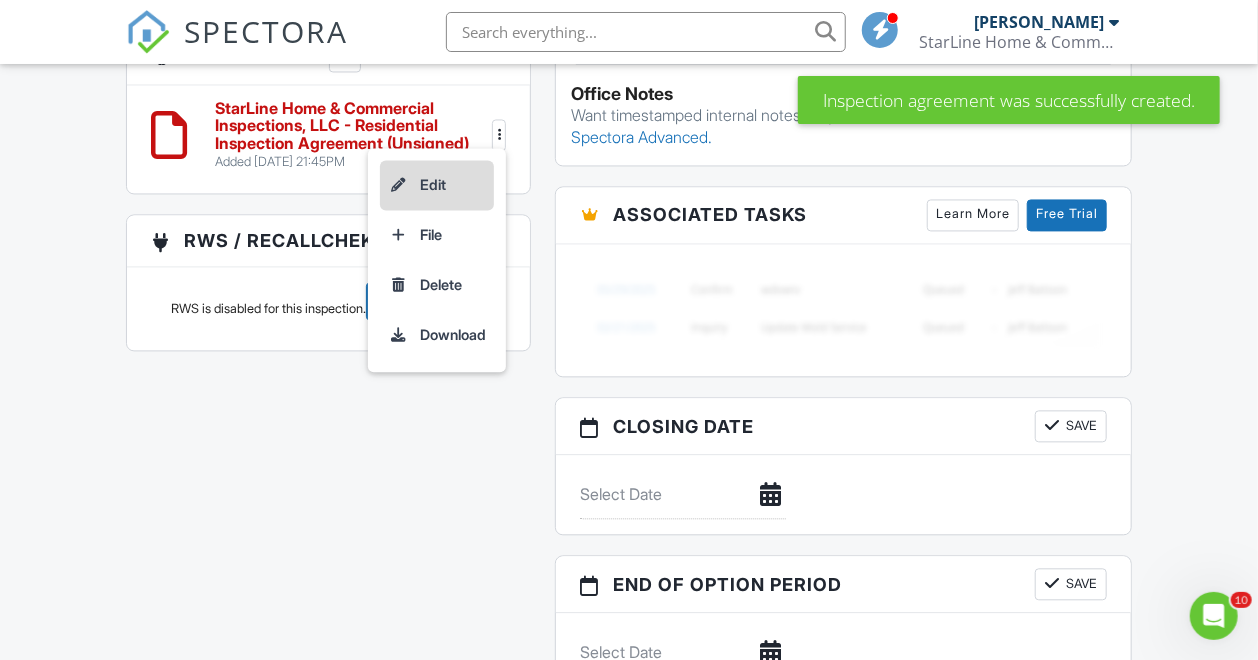click on "Edit" at bounding box center [437, 185] 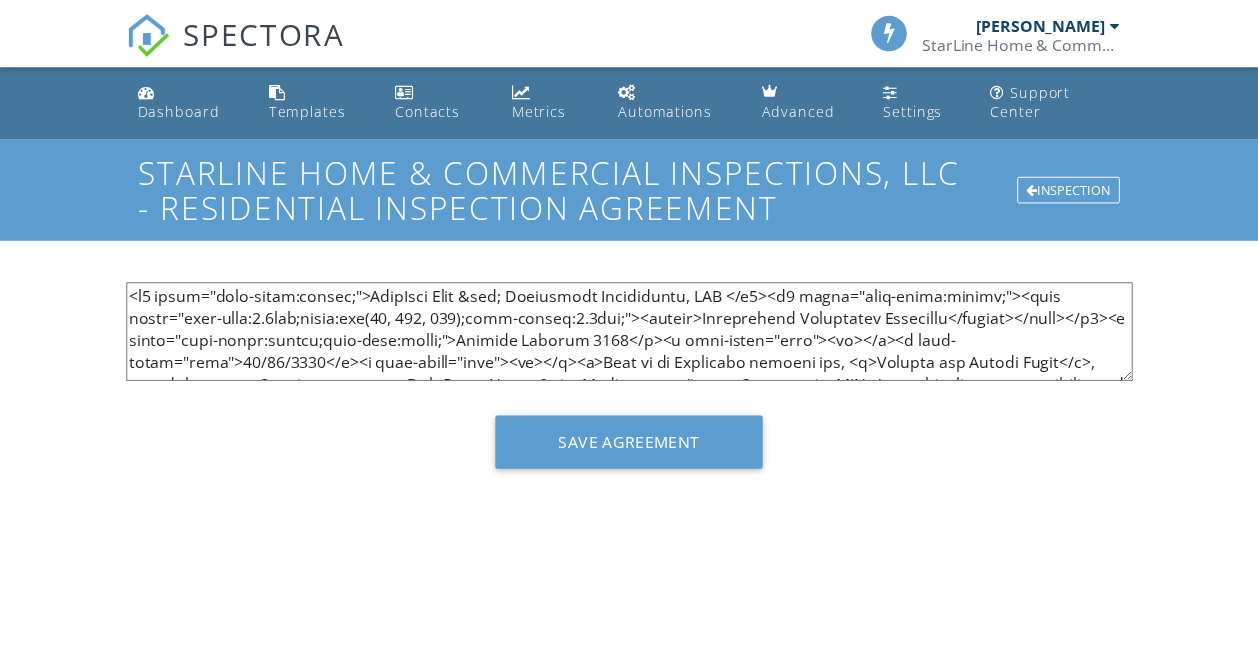 scroll, scrollTop: 0, scrollLeft: 0, axis: both 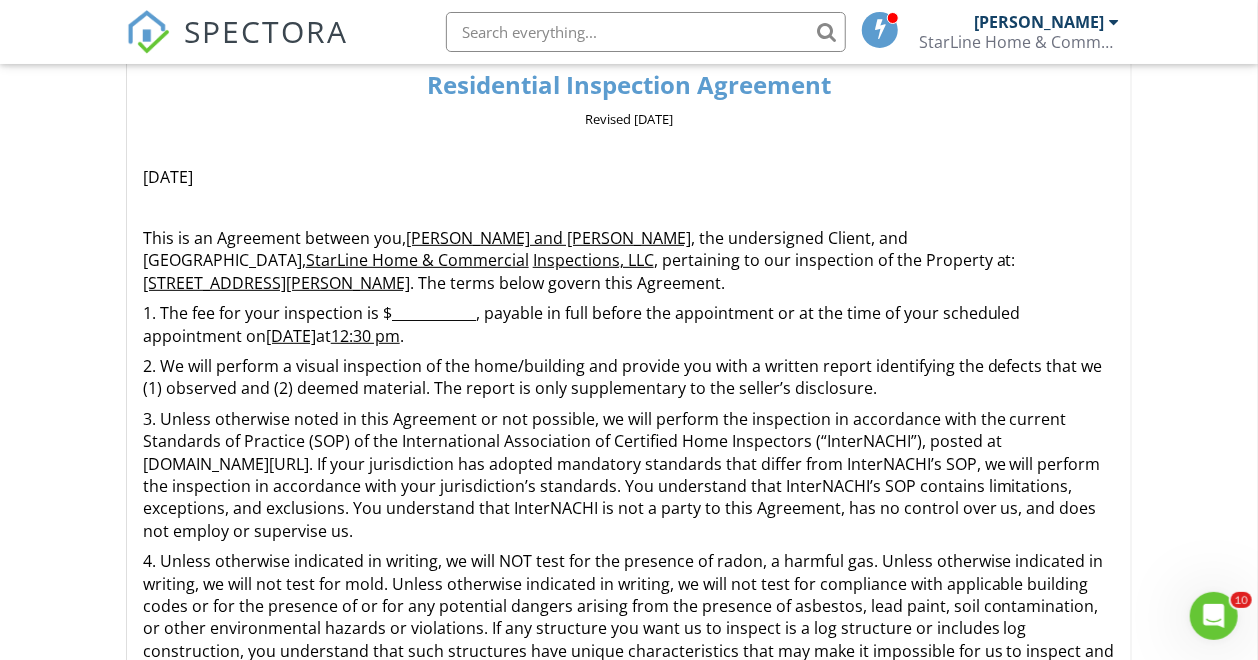 click on "1. The fee for your inspection is $____________, payable in full before the appointment or at the time of your scheduled appointment on  [DATE]  12:30 pm ." at bounding box center [629, 324] 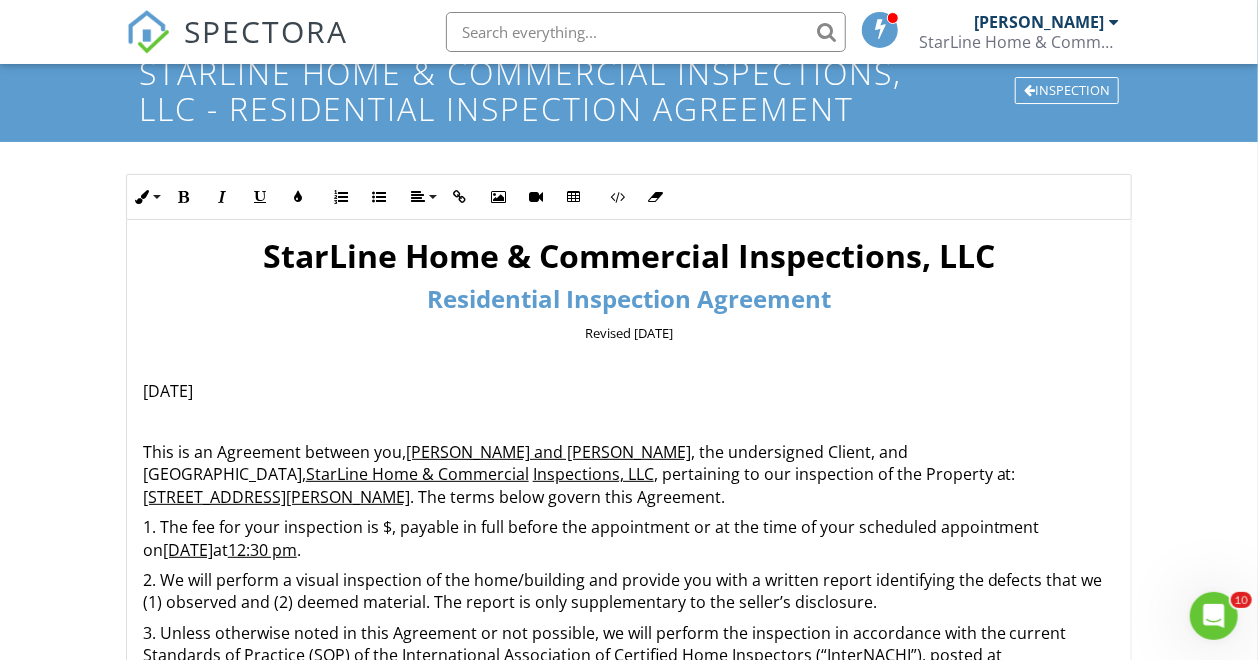scroll, scrollTop: 88, scrollLeft: 0, axis: vertical 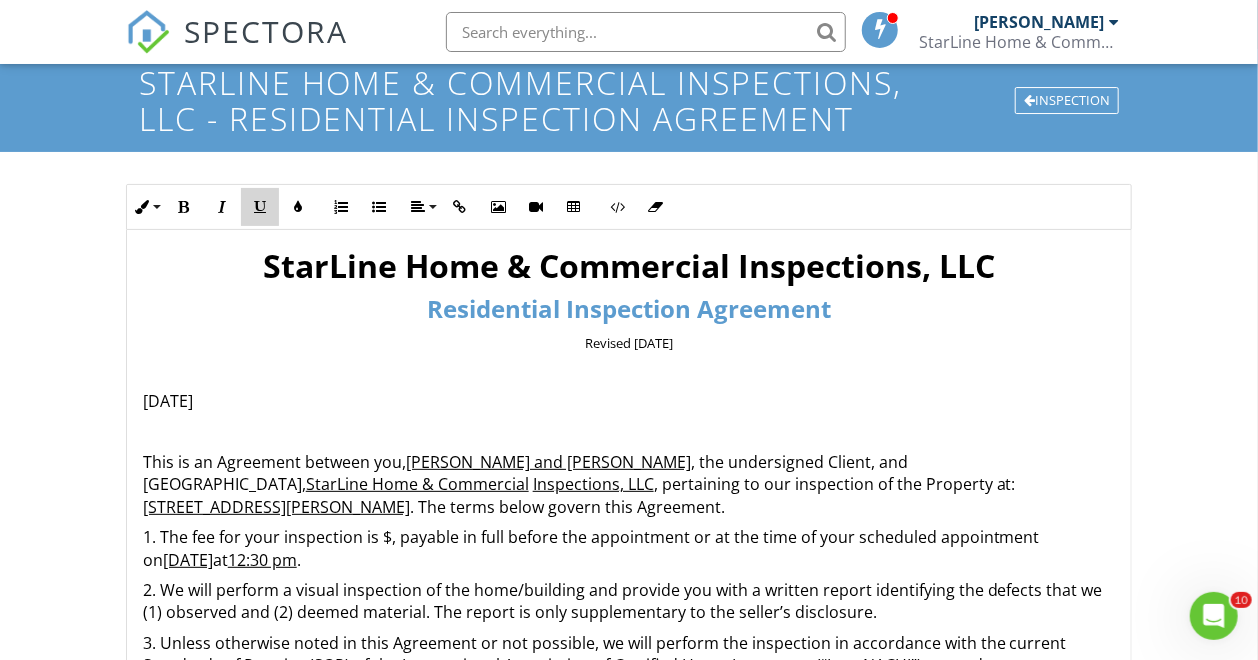 click at bounding box center [260, 207] 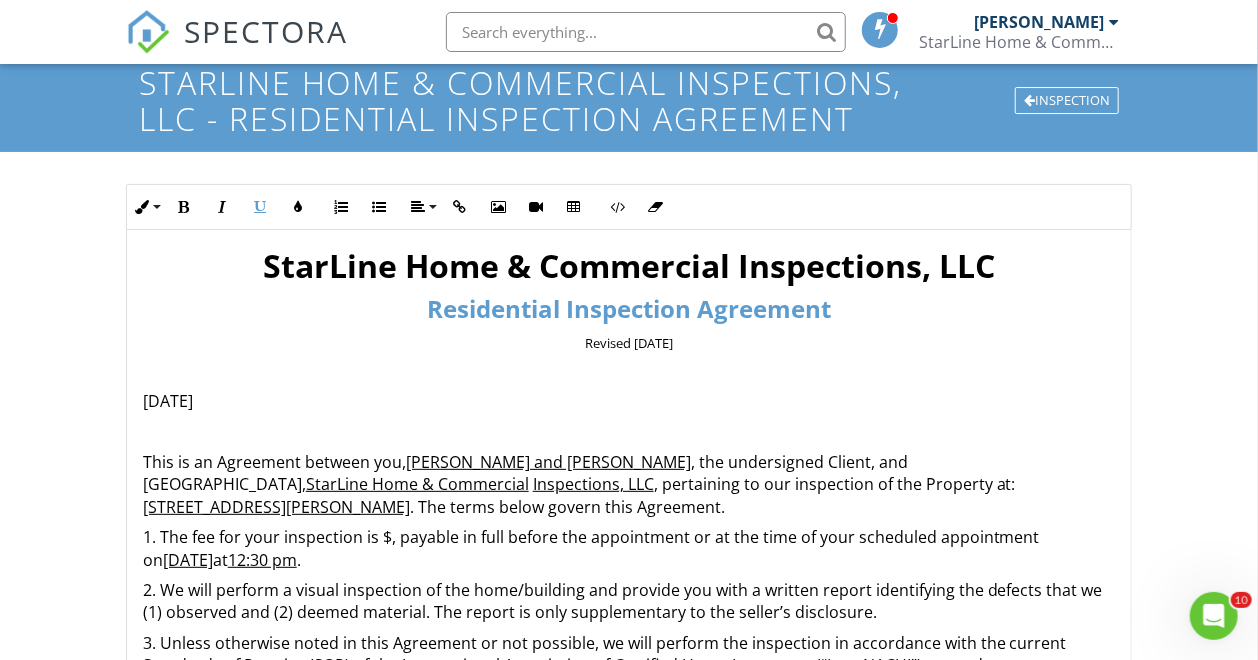type 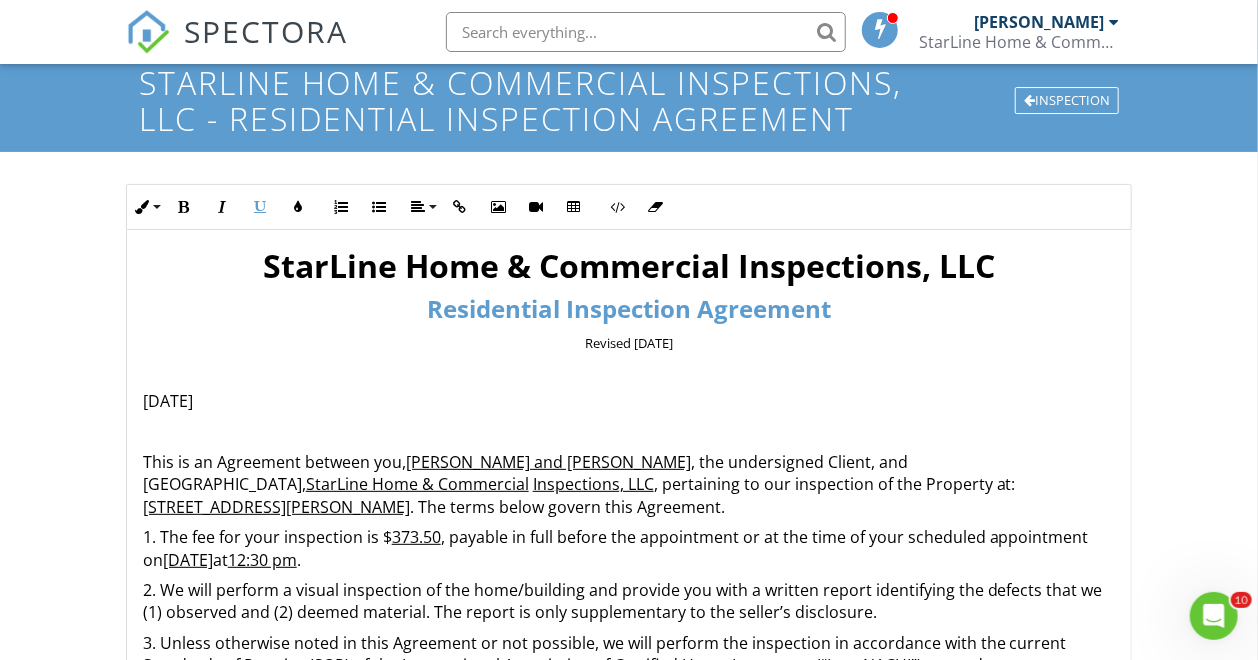 click on "1. The fee for your inspection is $ ​373.50 ​ ​ , payable in full before the appointment or at the time of your scheduled appointment on  [DATE]  12:30 pm ." at bounding box center [629, 548] 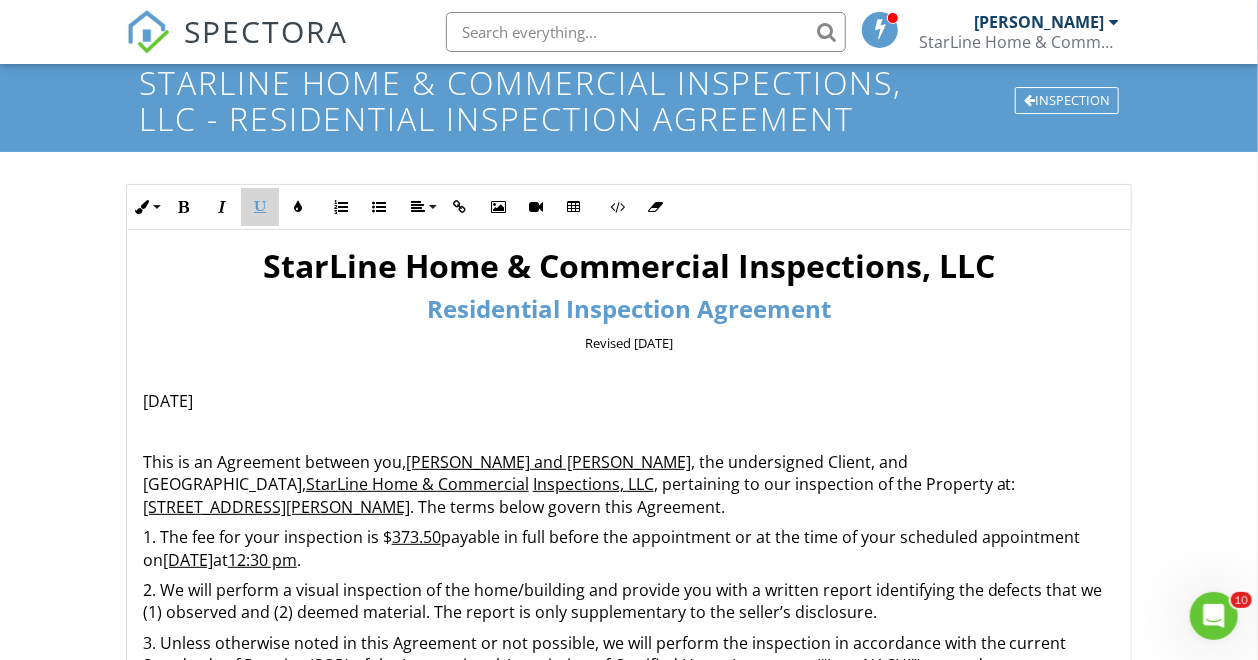 click on "Underline" at bounding box center [260, 207] 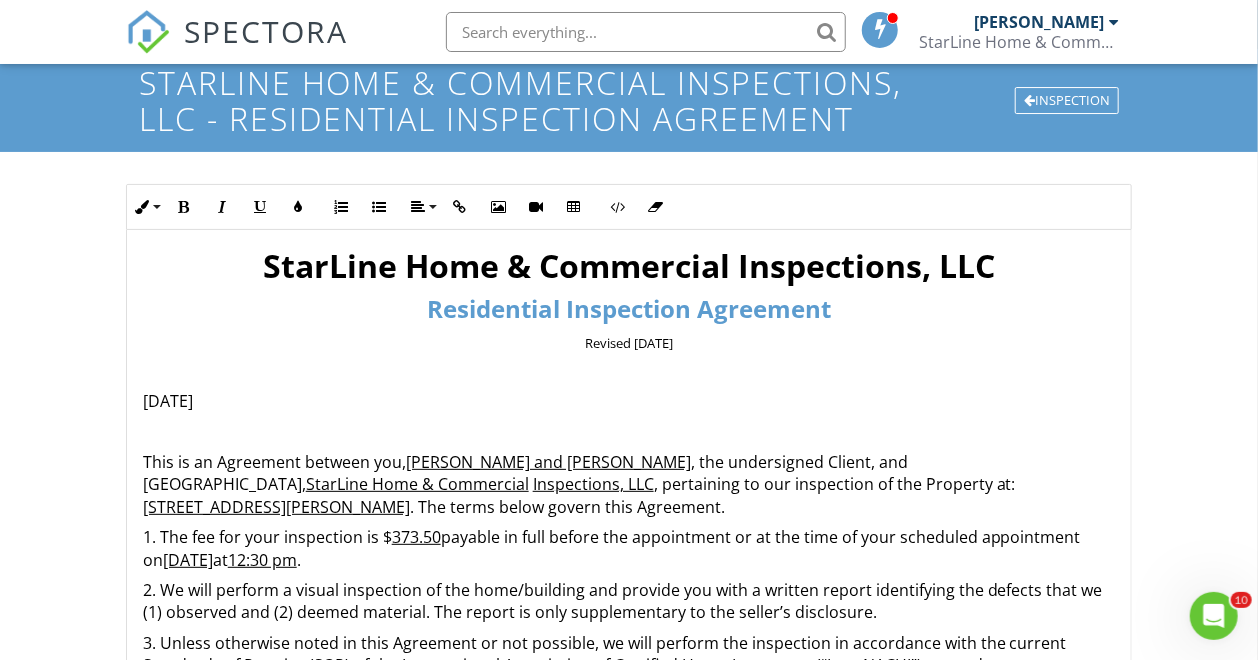click on "1. The fee for your inspection is $ 373.50  payable in full before the appointment or at the time of your scheduled appointment on  [DATE]  12:30 pm ." at bounding box center (629, 548) 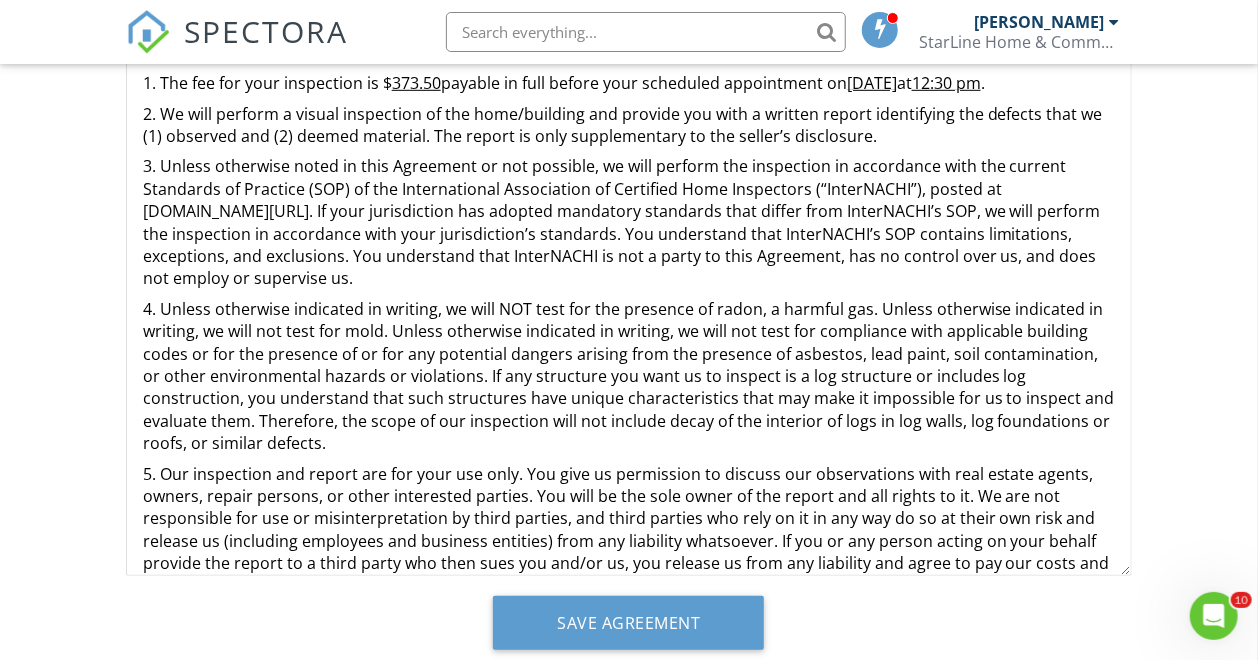 scroll, scrollTop: 597, scrollLeft: 0, axis: vertical 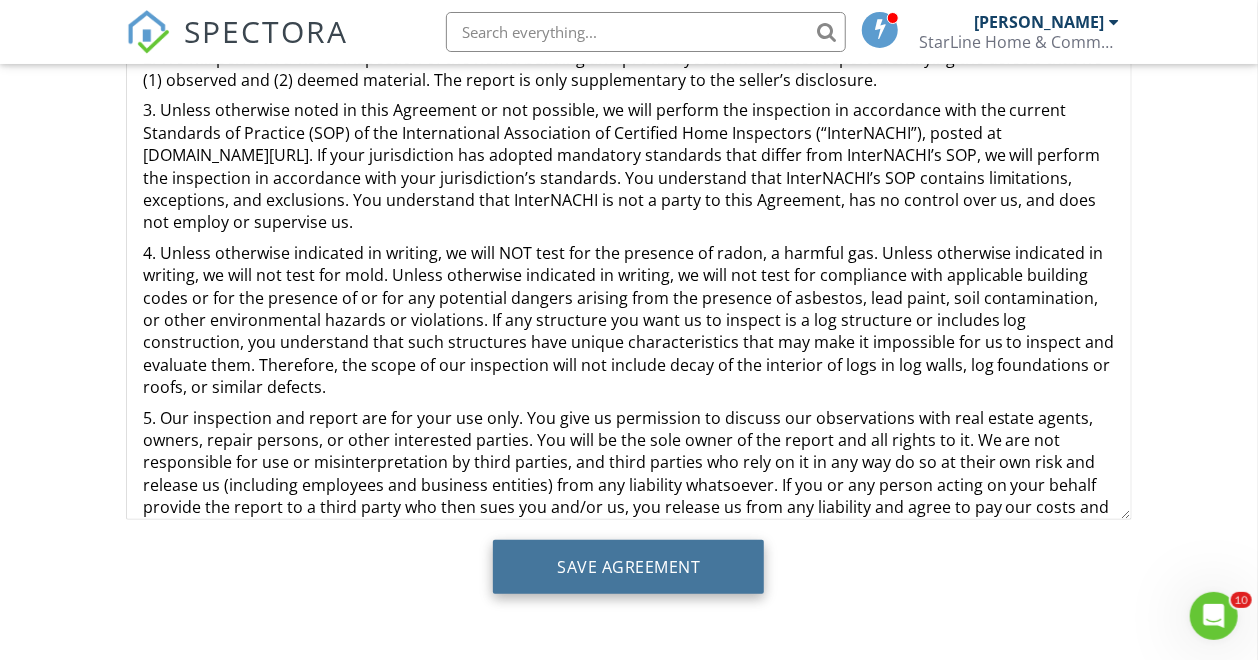 click on "Save Agreement" at bounding box center [628, 567] 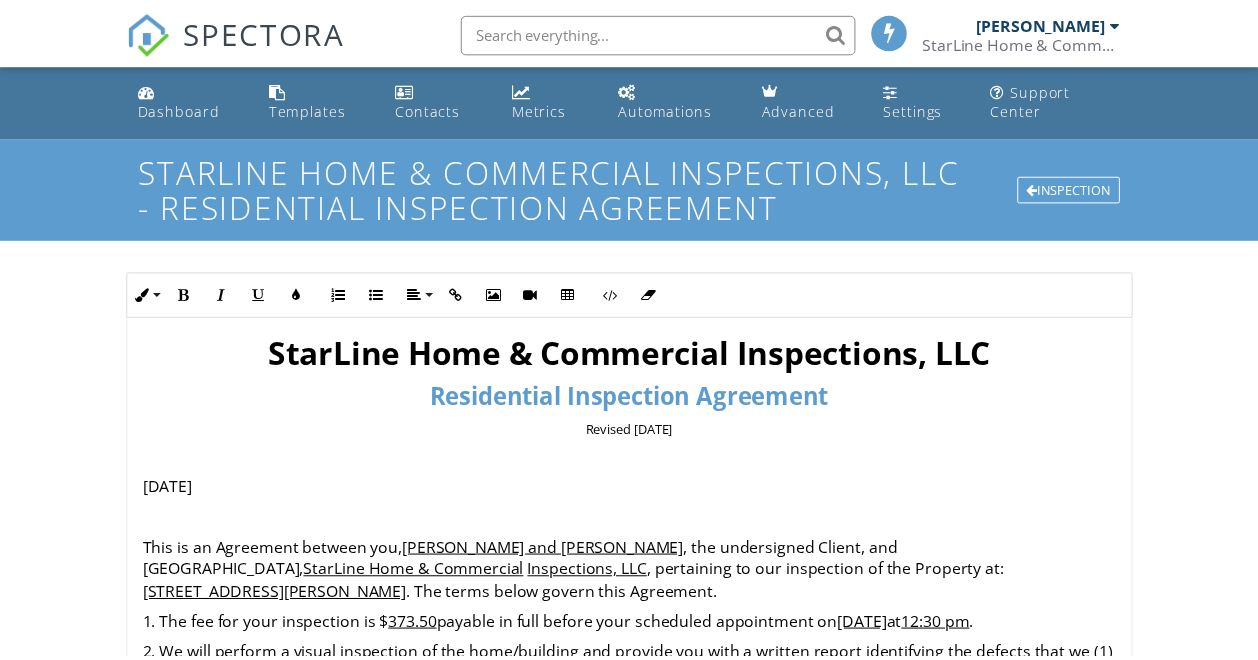 scroll, scrollTop: 0, scrollLeft: 0, axis: both 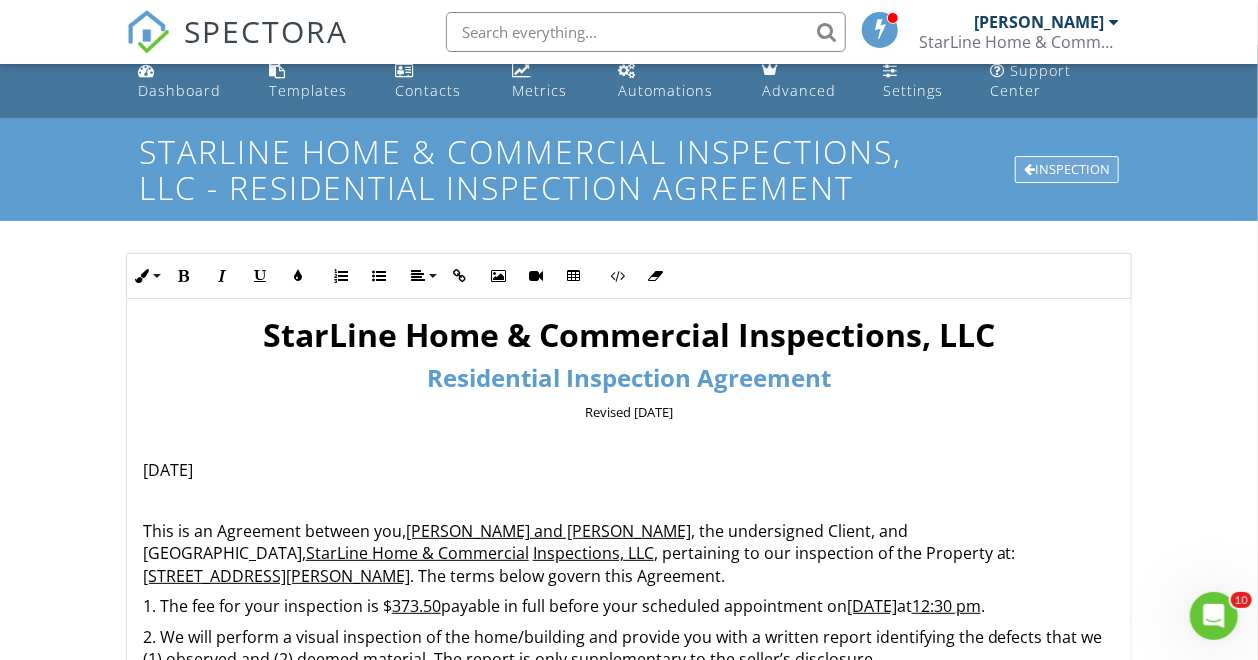 click on "Inspection" at bounding box center (1067, 170) 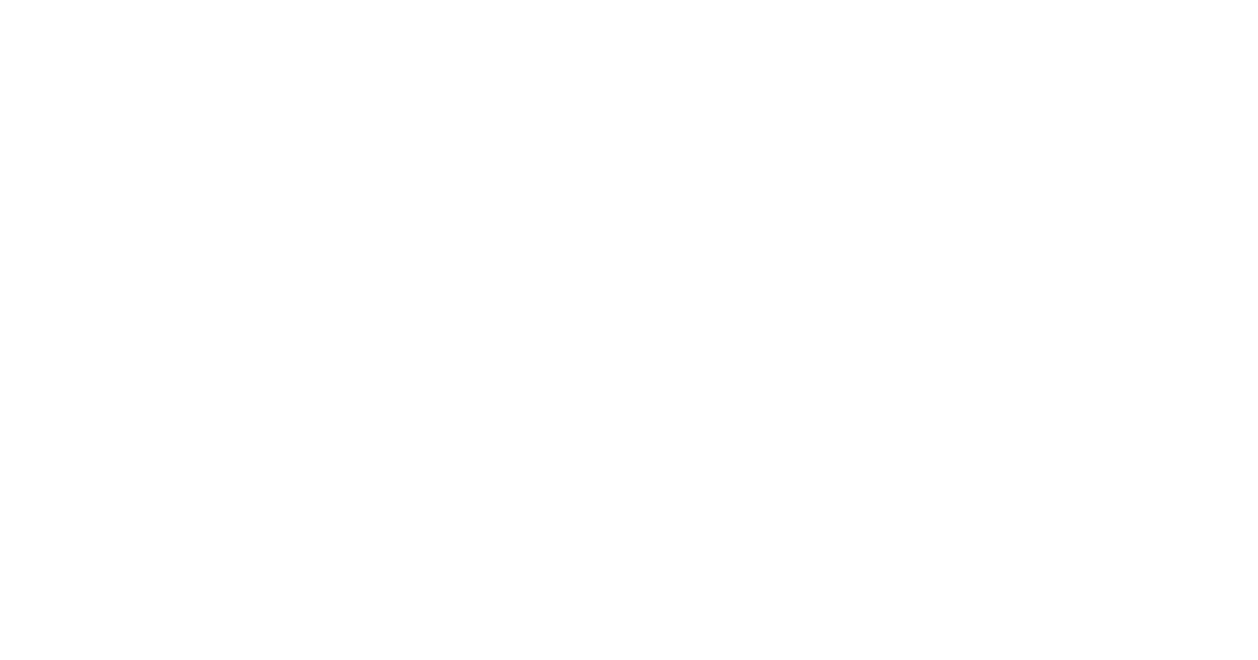 scroll, scrollTop: 0, scrollLeft: 0, axis: both 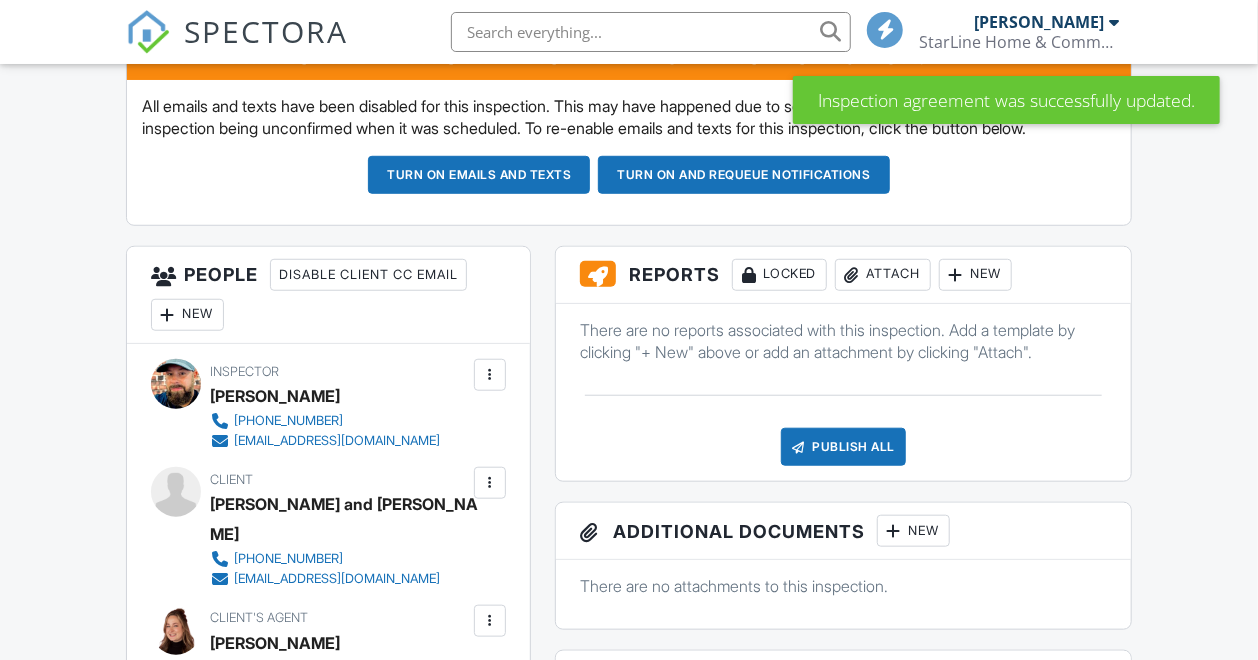 click on "SPECTORA
Brandon James
StarLine Home & Commercial Inspections, LLC
Role:
Inspector
Change Role
Dashboard
New Inspection
Inspections
Calendar
Template Editor
Contacts
Automations
Team
Metrics
Payments
Data Exports
Billing
Reporting
Advanced
Settings
What's New
Sign Out
Change Active Role
Your account has more than one possible role. Please choose how you'd like to view the site:
Company/Agency
City
Role
Dashboard
Templates
Contacts
Metrics
Automations
Advanced
Settings
Support Center
Inspection Details
Client View
More
Property Details
Reschedule" at bounding box center [629, 794] 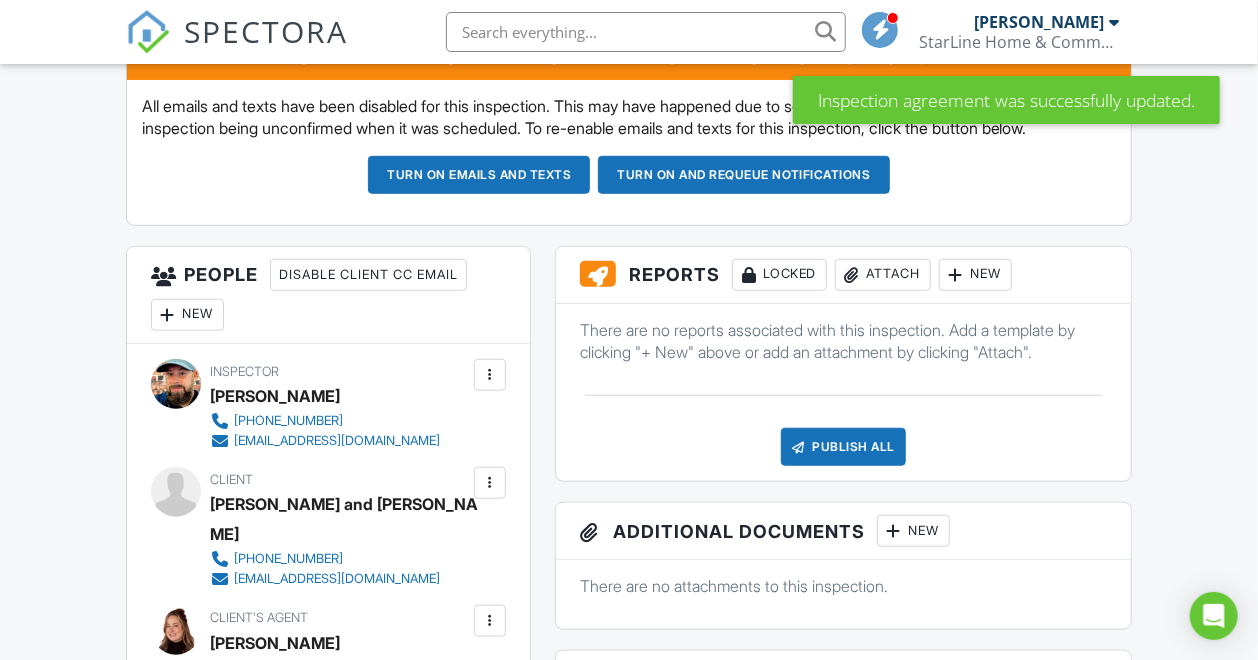 scroll, scrollTop: 1731, scrollLeft: 0, axis: vertical 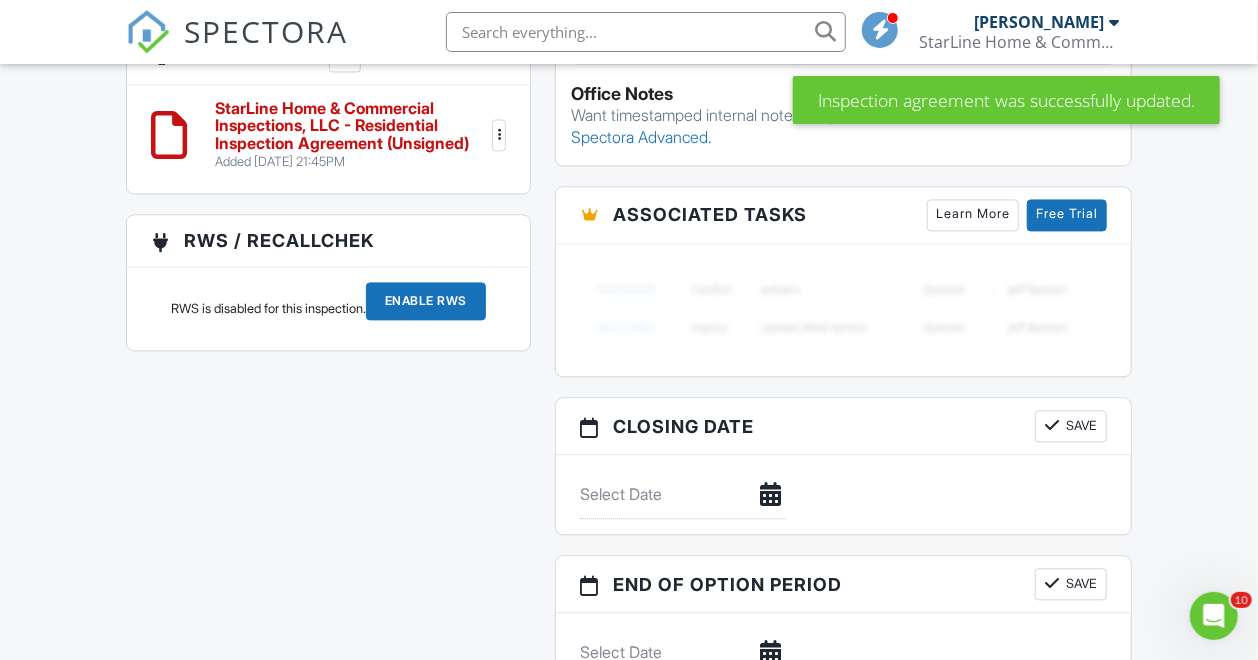 click on "StarLine Home & Commercial Inspections, LLC - Residential Inspection Agreement
(Unsigned)" at bounding box center [352, 126] 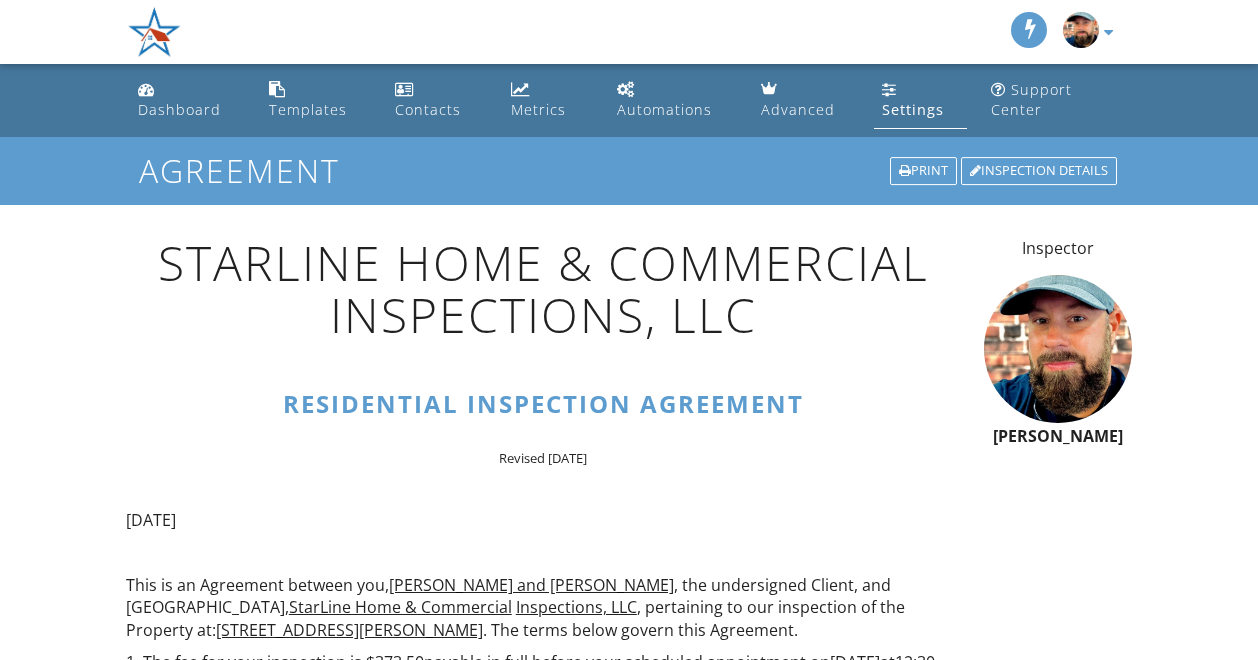 scroll, scrollTop: 0, scrollLeft: 0, axis: both 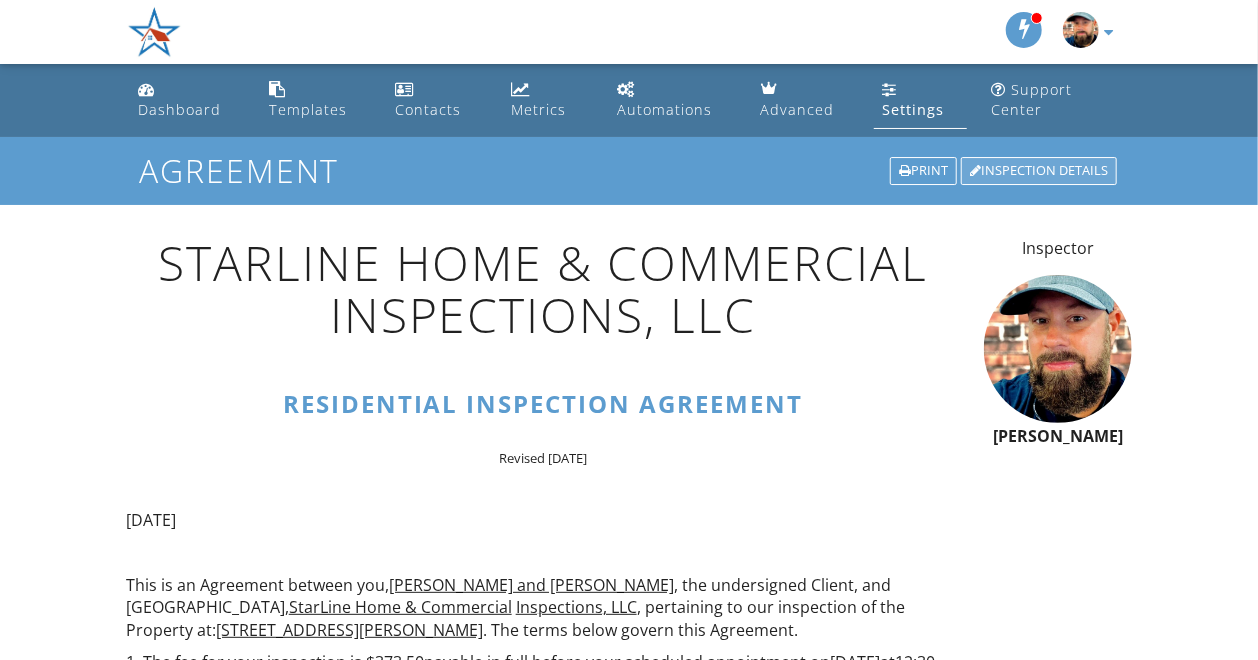 click on "Inspection Details" at bounding box center (1039, 171) 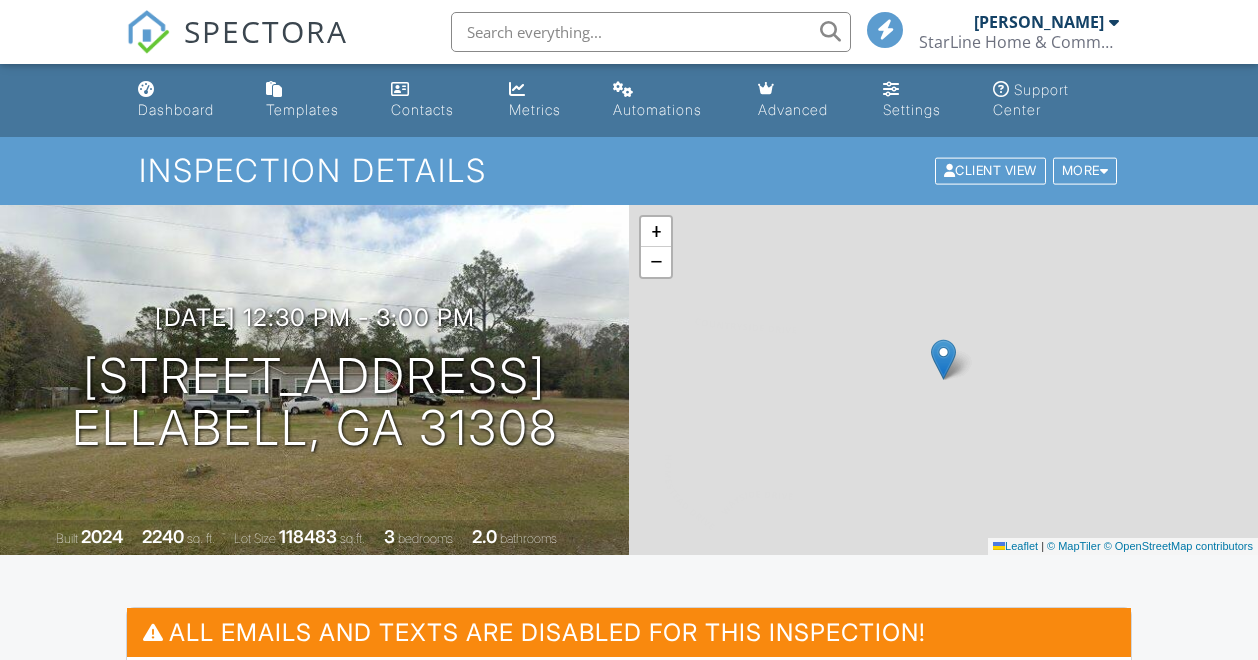 scroll, scrollTop: 0, scrollLeft: 0, axis: both 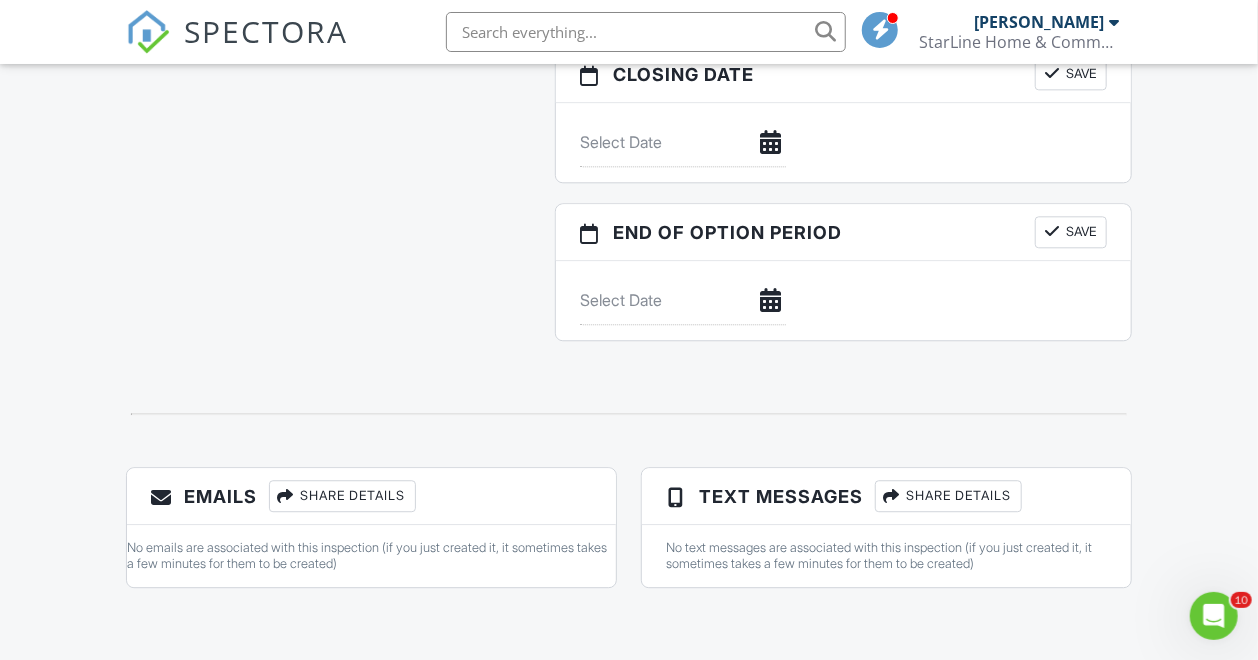 click on "Share Details" at bounding box center (342, 496) 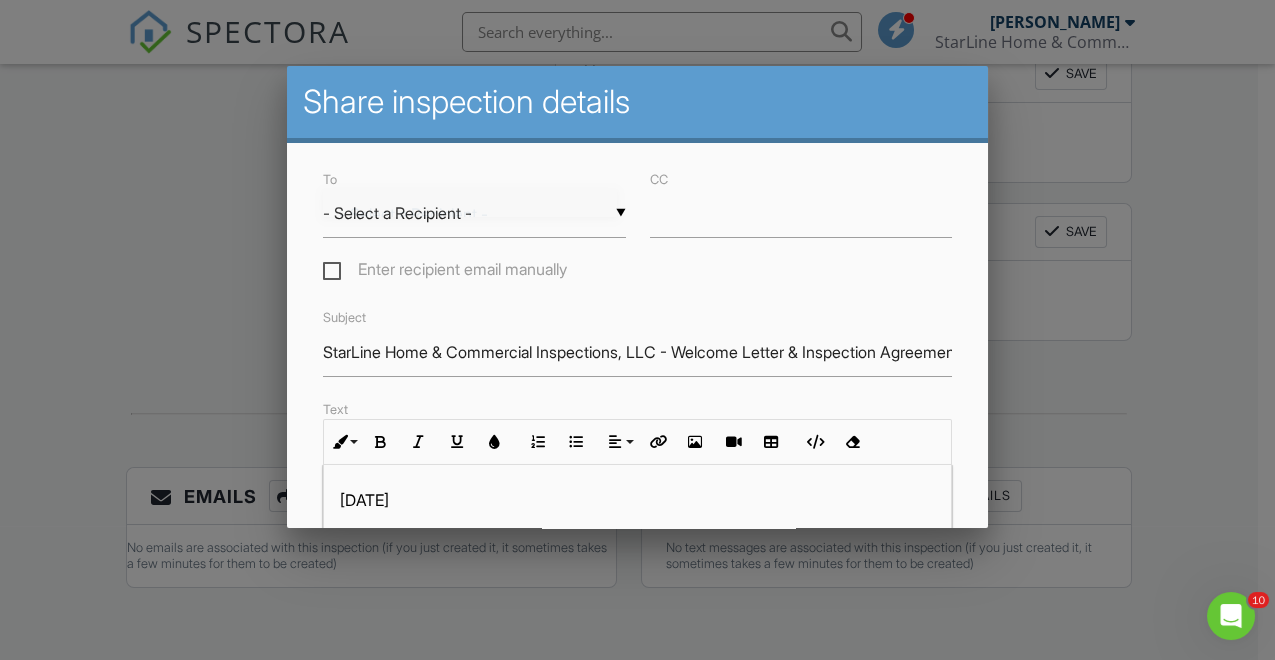 click on "▼ - Select a Recipient - - Select a Recipient - Whitney and Kelsea Lucas (Client) Lani Bell (Agent) - Select a Recipient - Whitney and Kelsea Lucas (Client)
Lani Bell (Agent)" at bounding box center [474, 213] 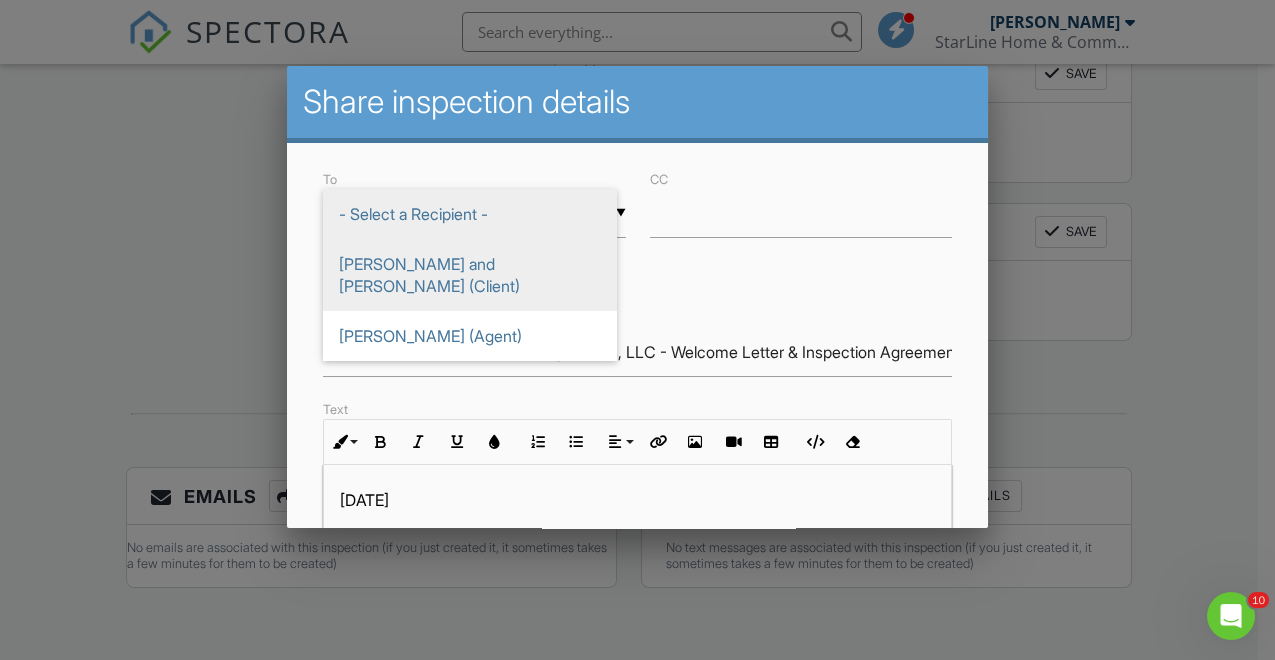 click on "[PERSON_NAME] and [PERSON_NAME] (Client)" at bounding box center [470, 275] 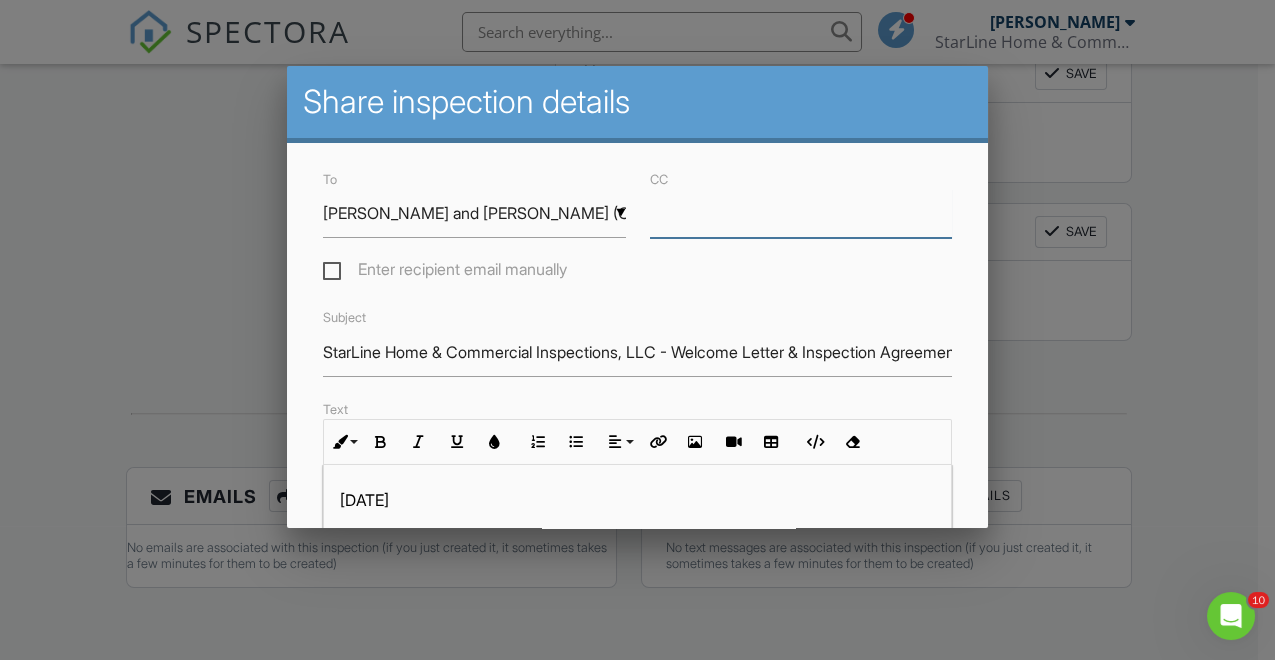 click on "CC" at bounding box center [801, 213] 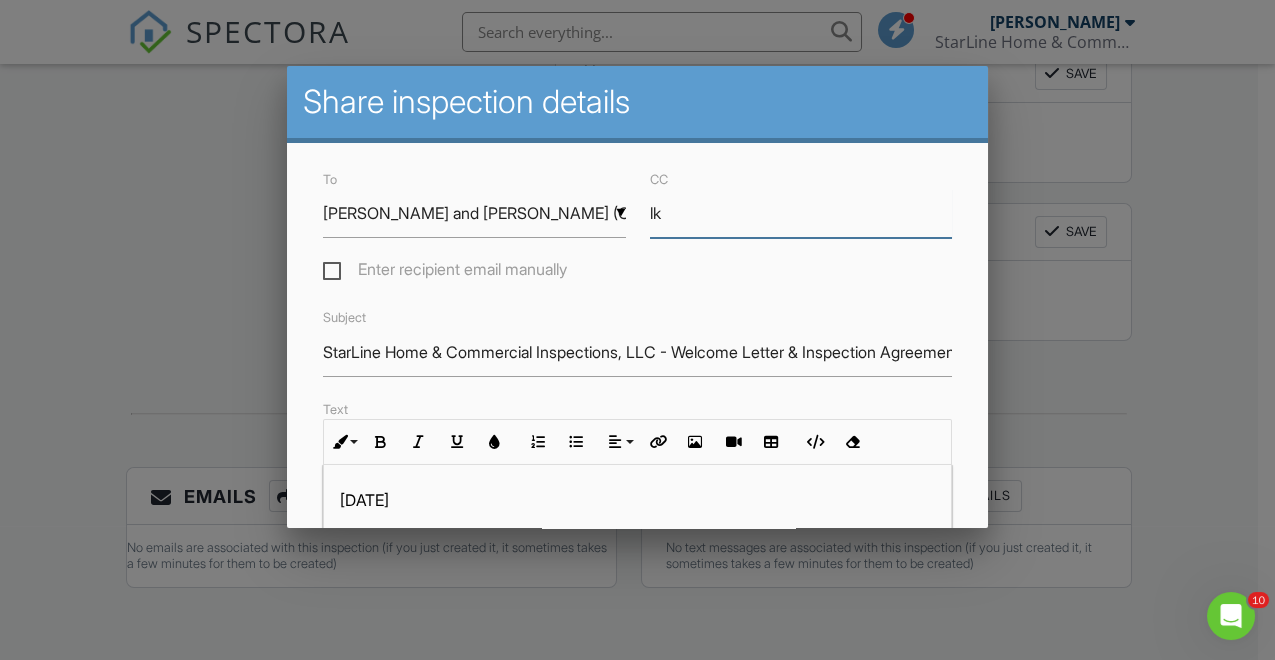 type on "[PERSON_NAME][EMAIL_ADDRESS][DOMAIN_NAME]" 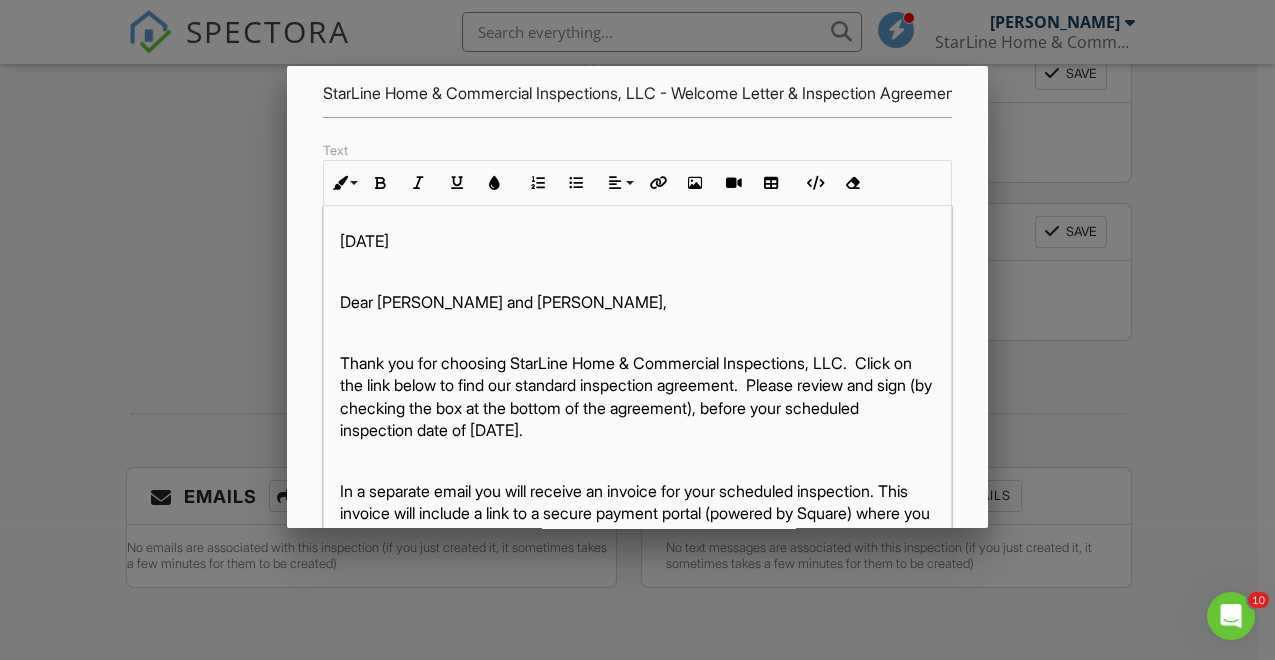 scroll, scrollTop: 311, scrollLeft: 0, axis: vertical 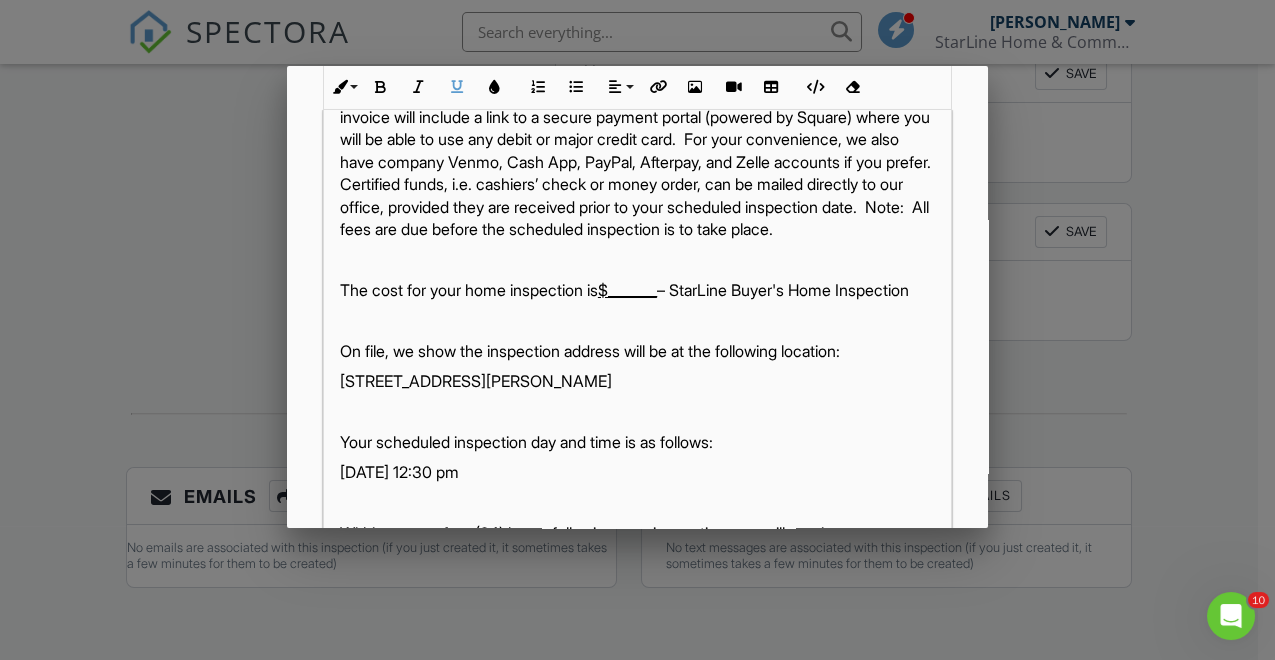 click on "$_______" at bounding box center [627, 290] 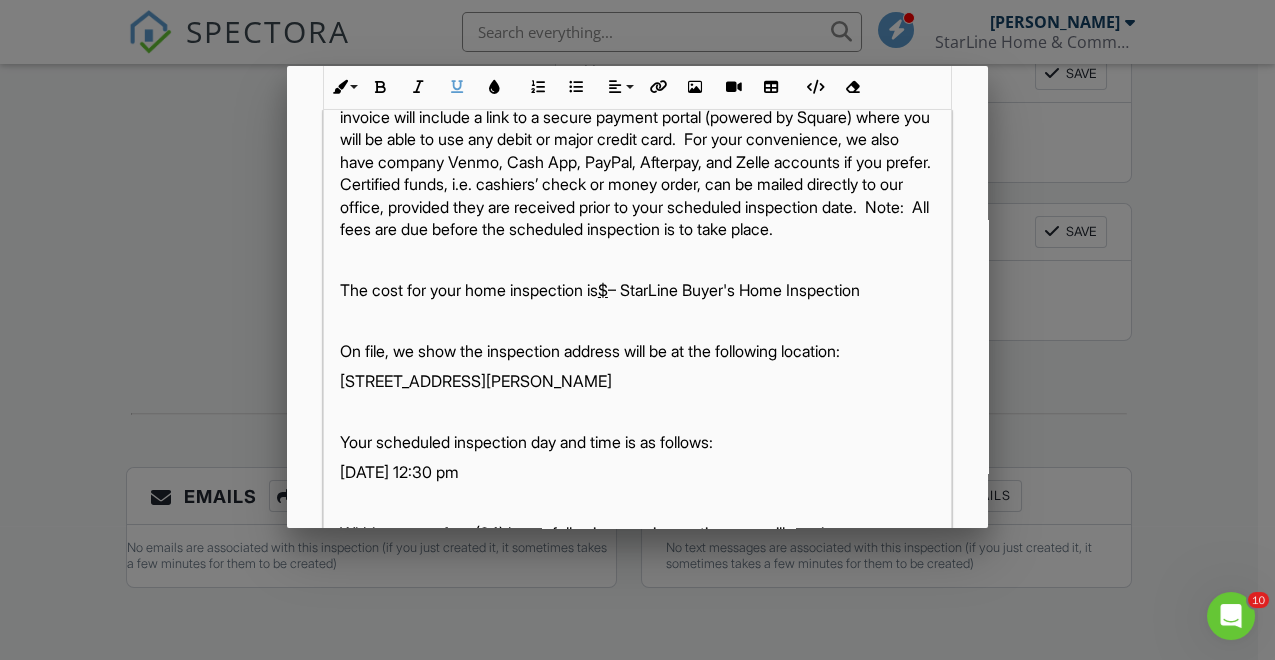 type 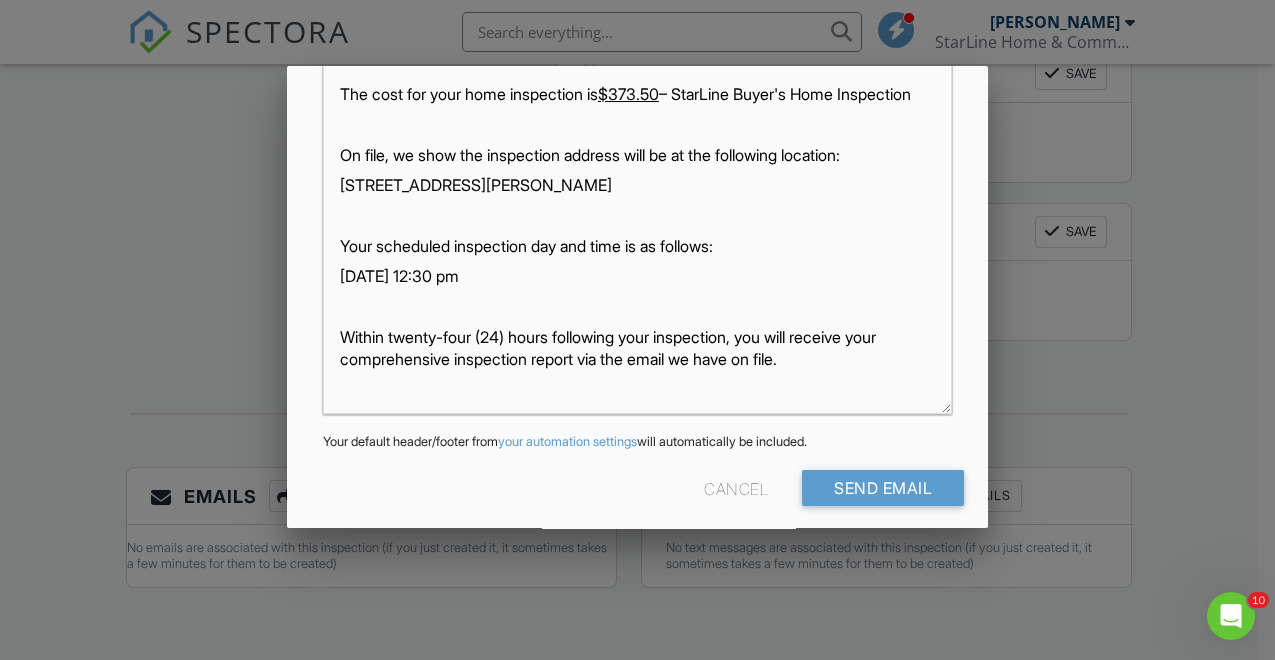 scroll, scrollTop: 565, scrollLeft: 0, axis: vertical 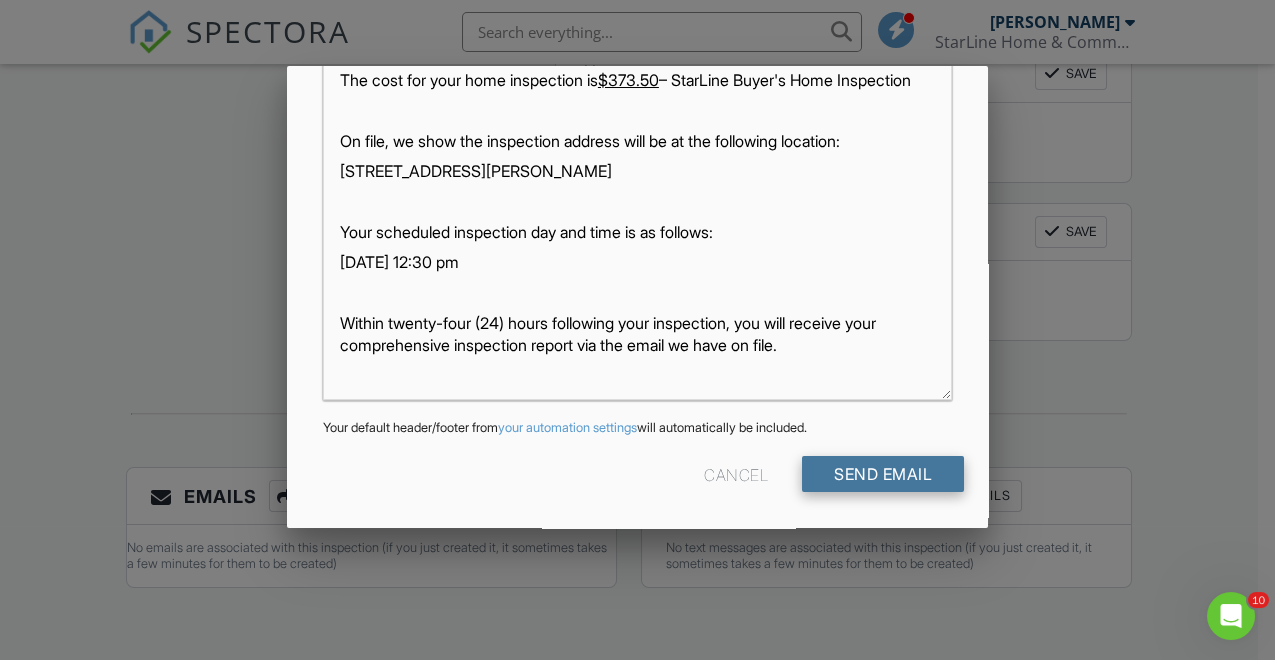 click on "Send Email" at bounding box center [883, 474] 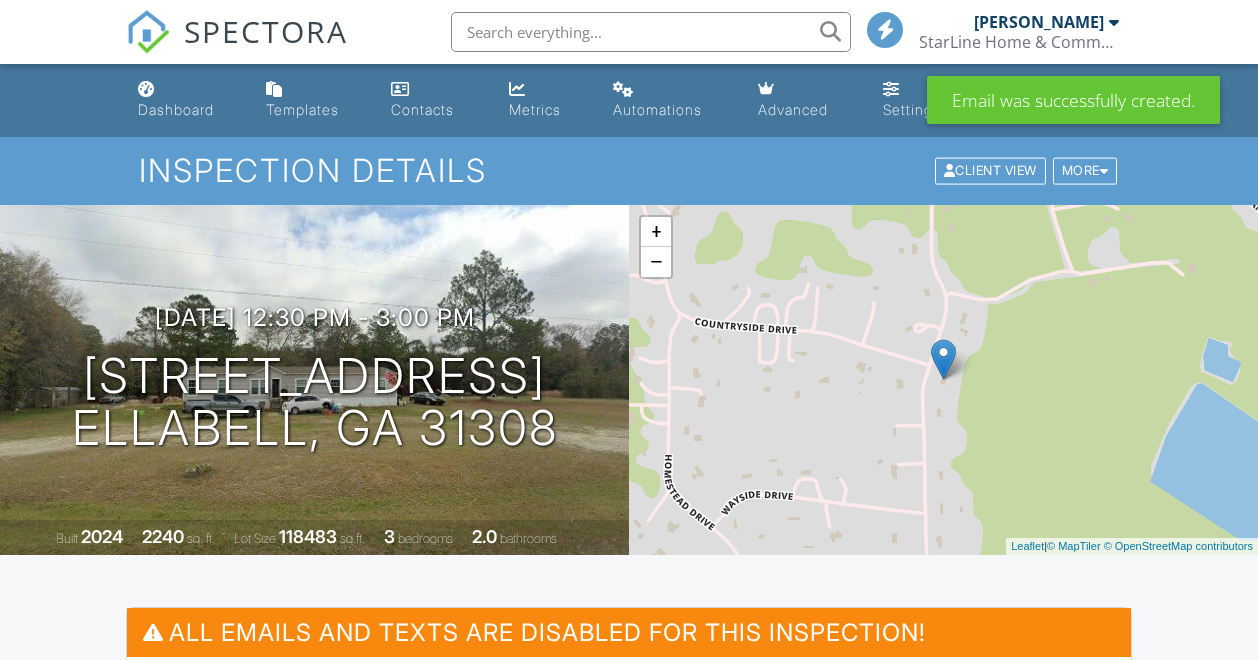 scroll, scrollTop: 0, scrollLeft: 0, axis: both 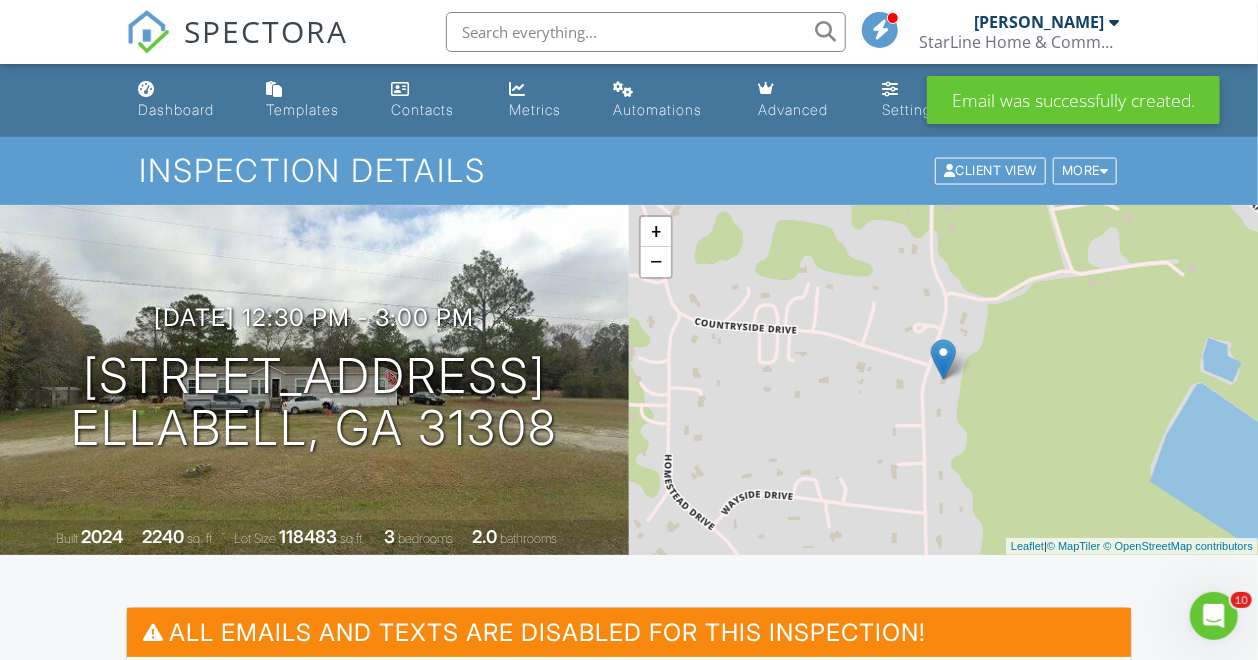click on "[PERSON_NAME]" at bounding box center [1039, 22] 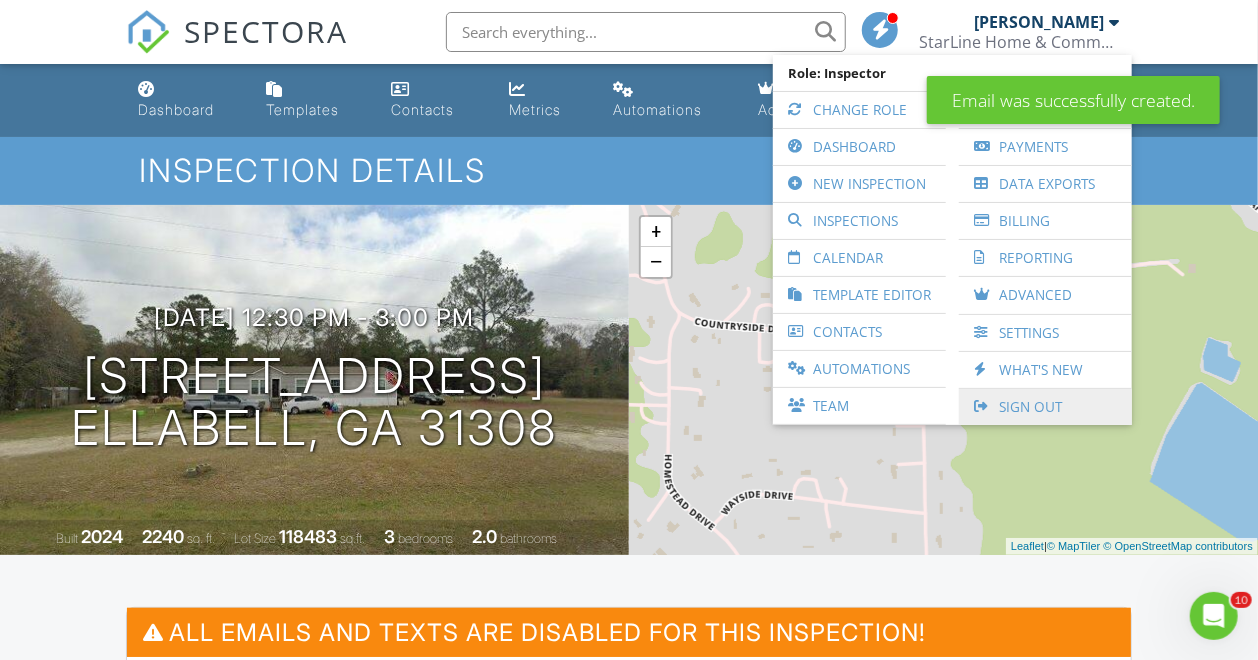 click on "Sign Out" at bounding box center [1045, 407] 